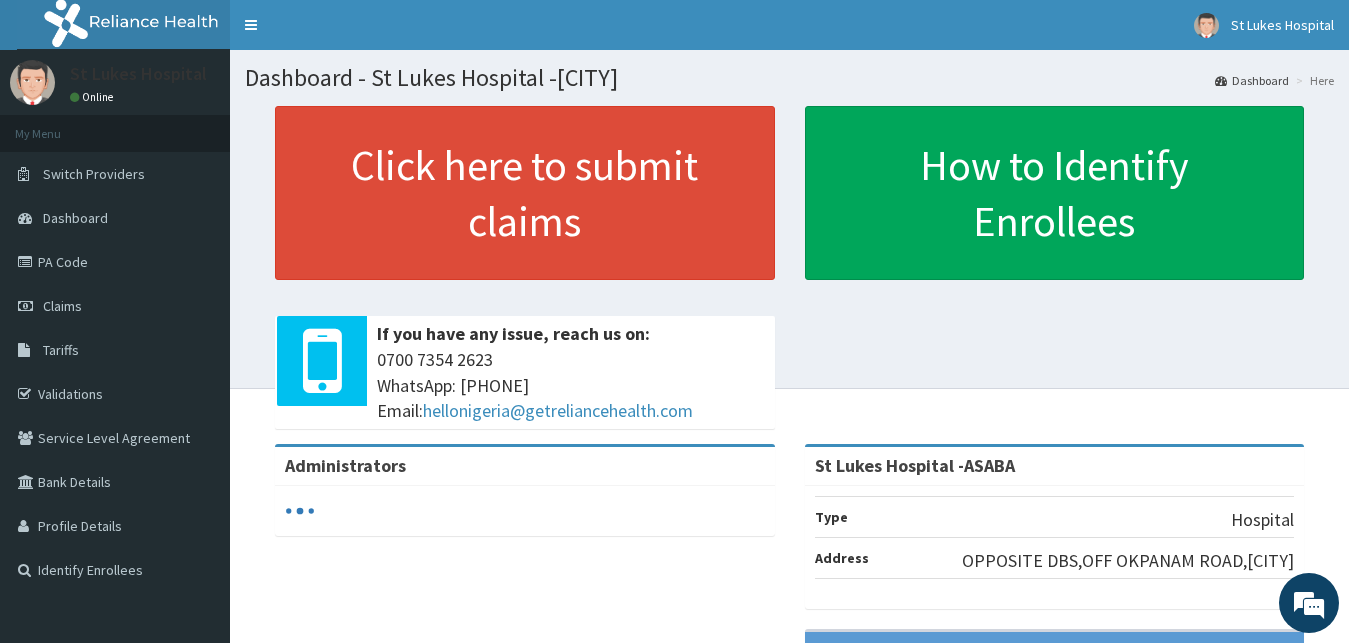 scroll, scrollTop: 0, scrollLeft: 0, axis: both 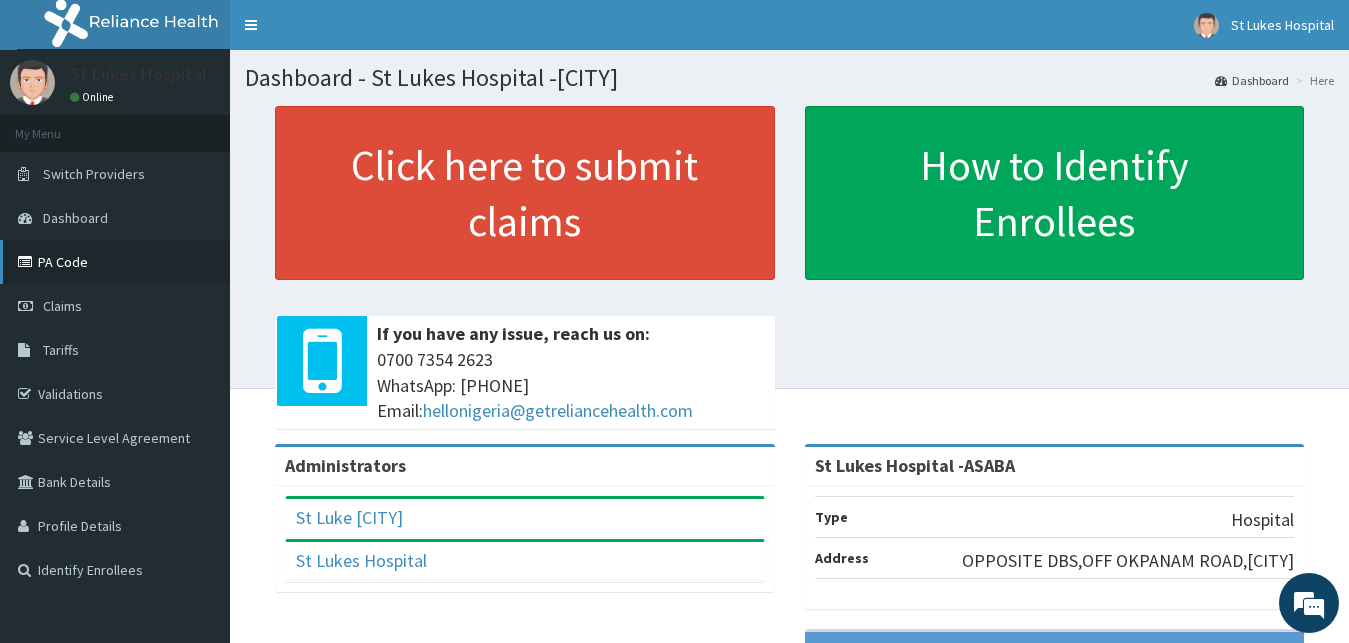 click on "PA Code" at bounding box center (115, 262) 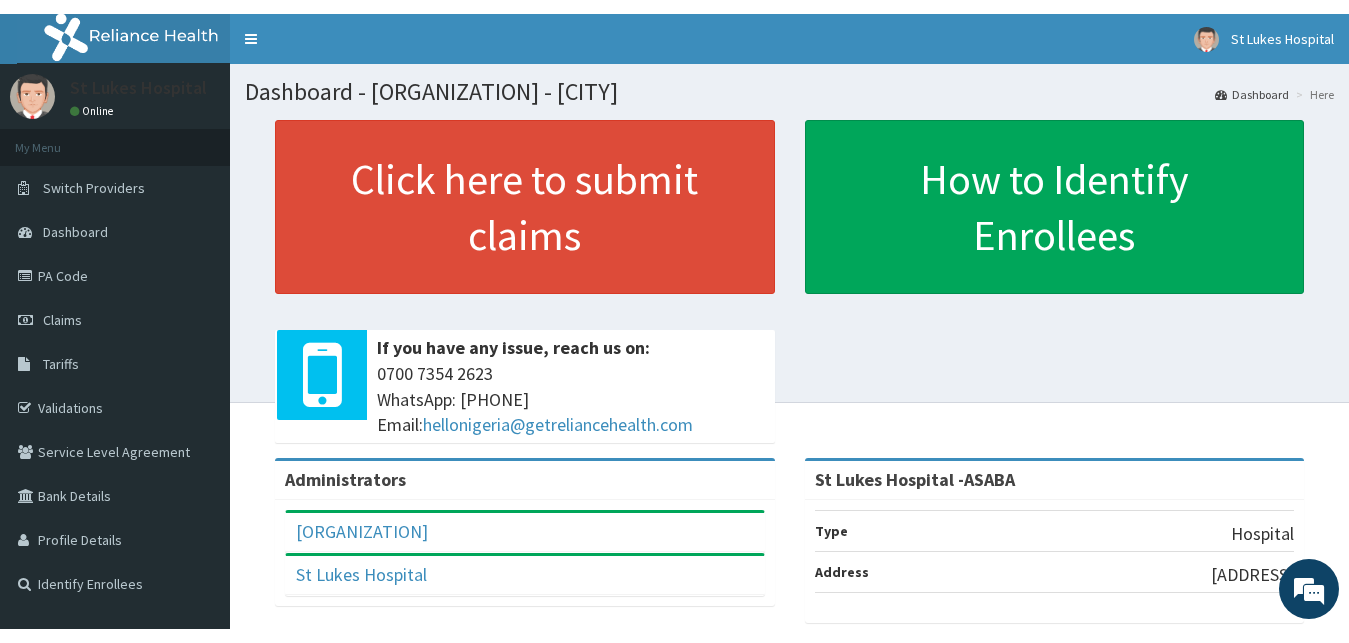 scroll, scrollTop: 0, scrollLeft: 0, axis: both 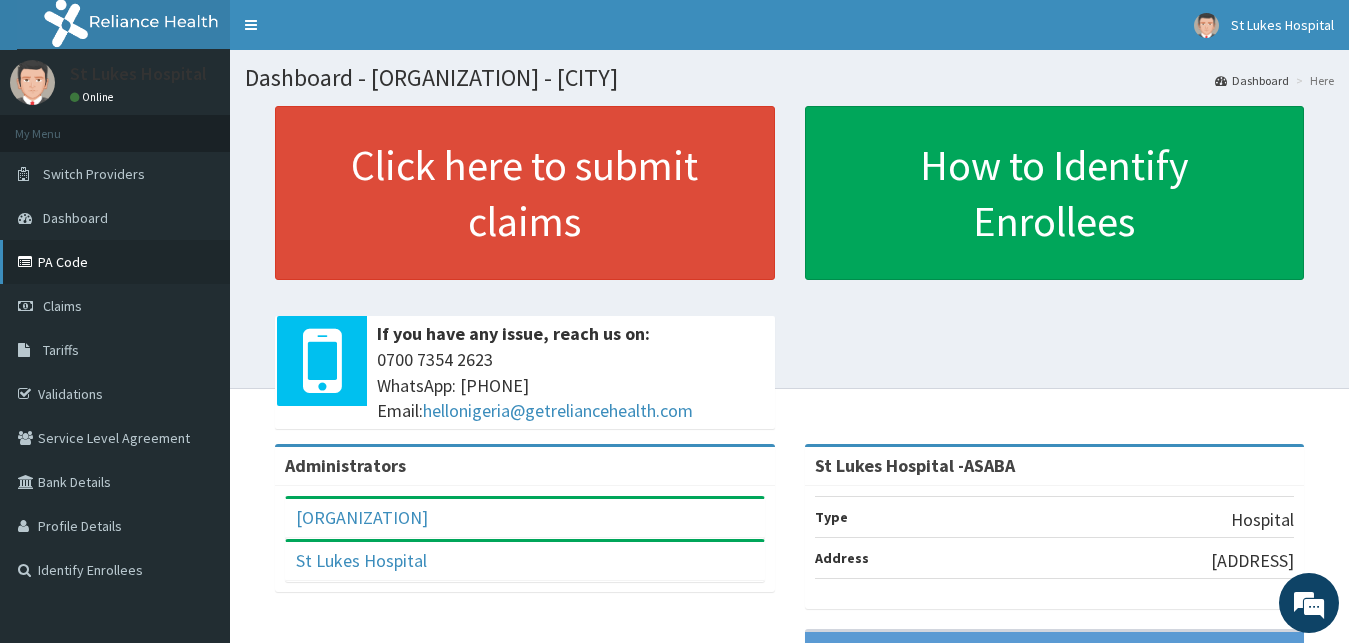 click on "PA Code" at bounding box center [115, 262] 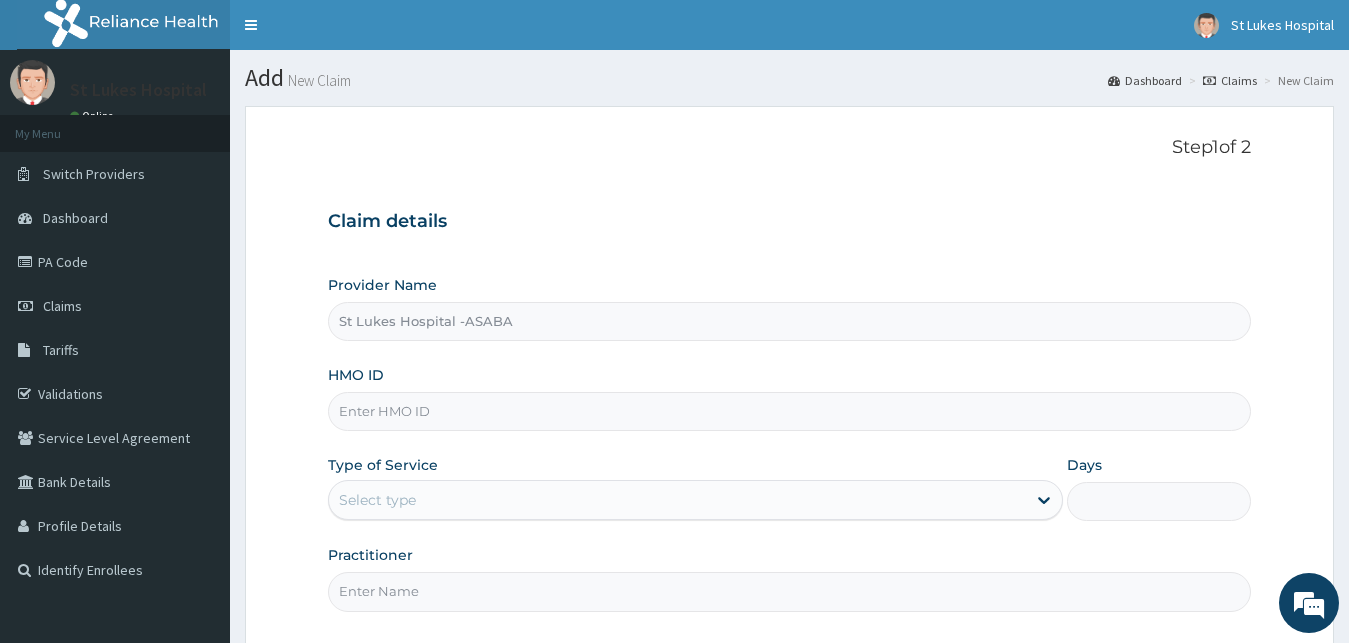 scroll, scrollTop: 0, scrollLeft: 0, axis: both 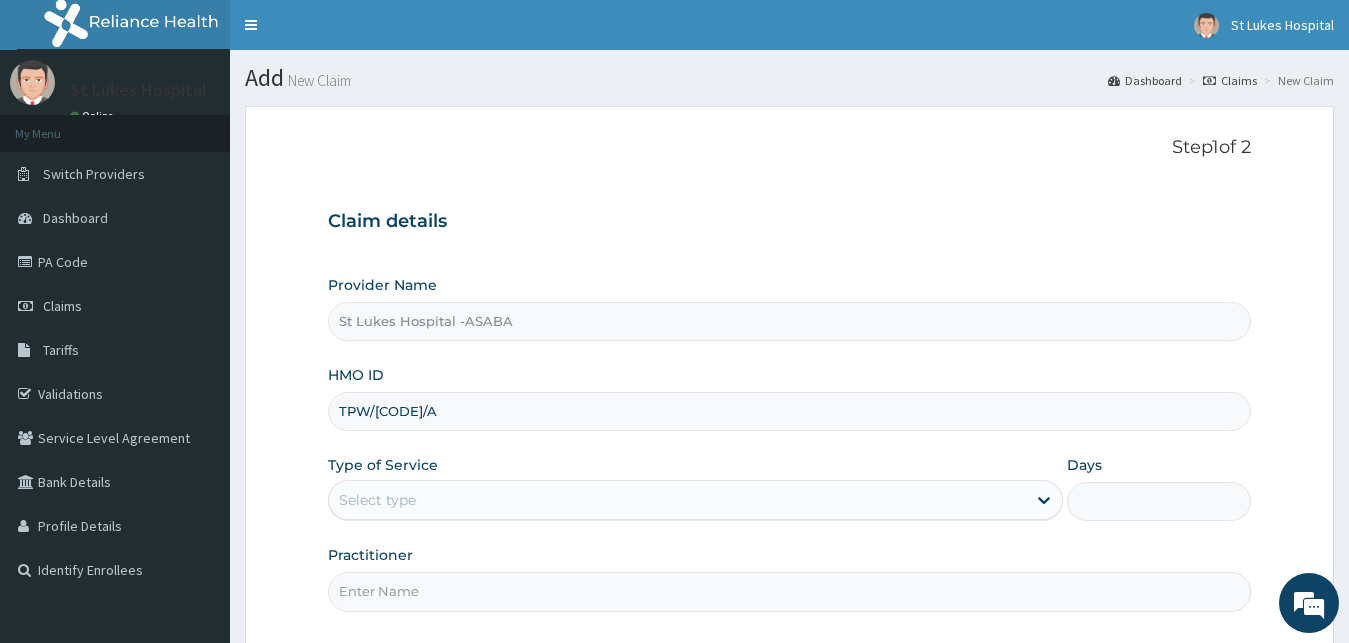 type on "TPW/10088/A" 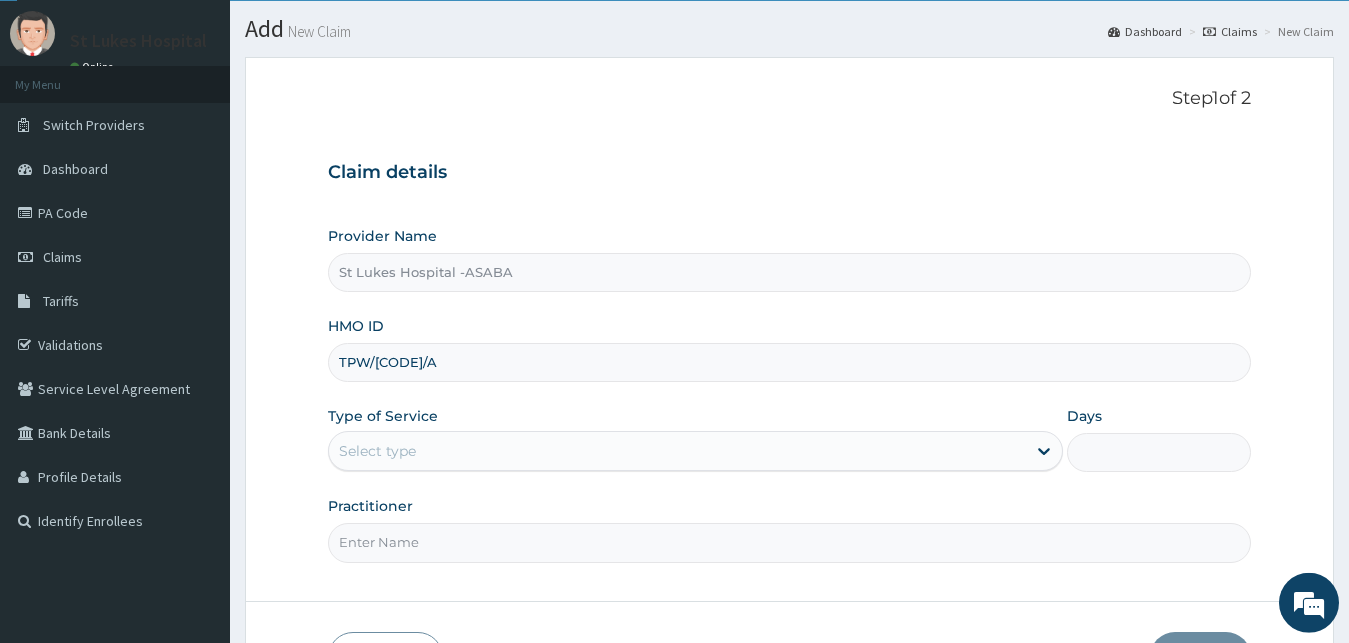 scroll, scrollTop: 0, scrollLeft: 0, axis: both 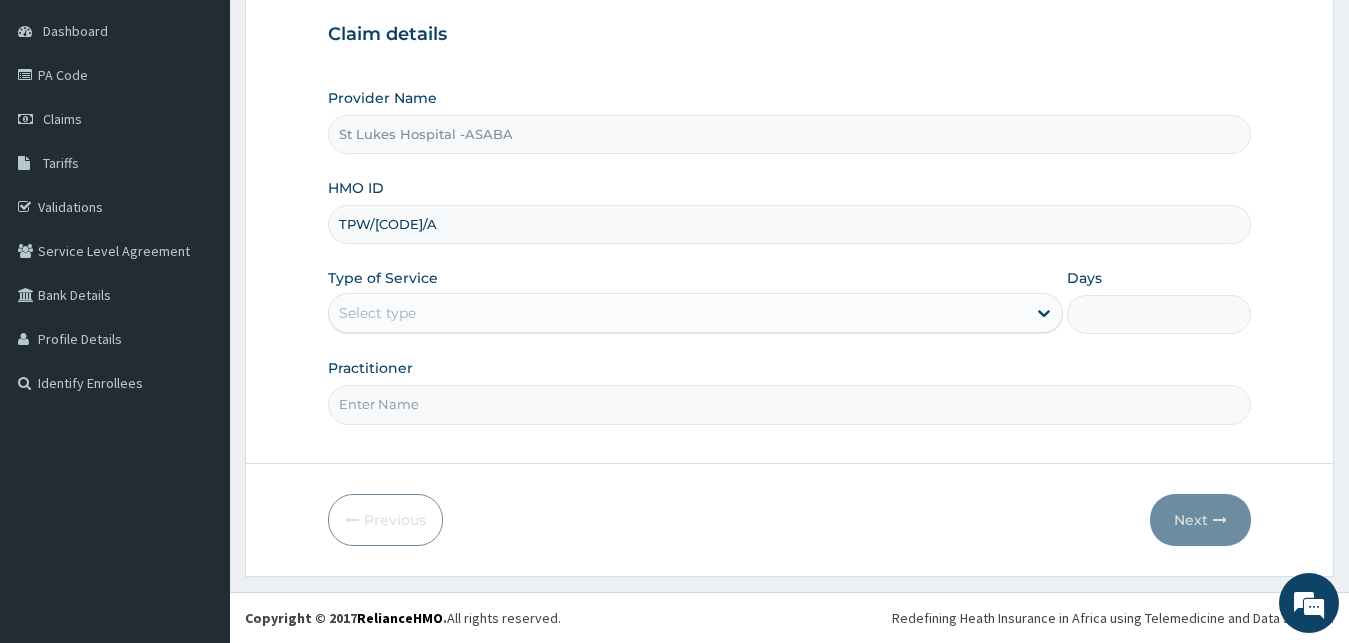 click on "Select type" at bounding box center (678, 313) 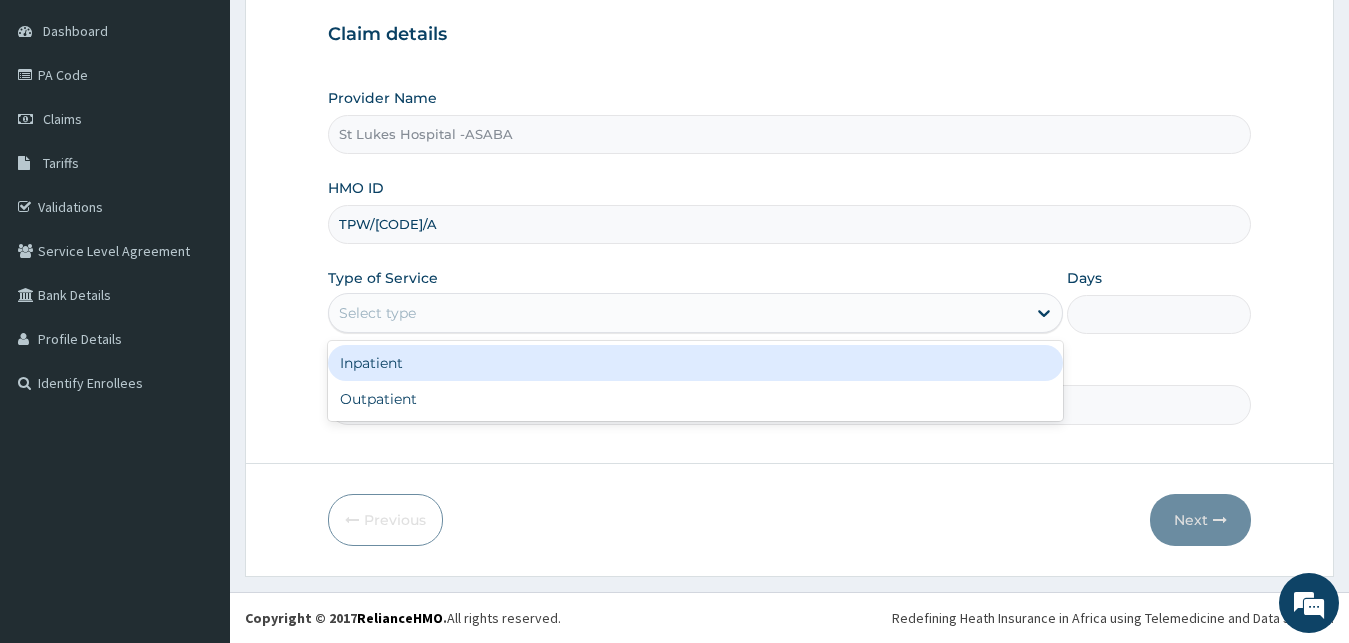click on "Select type" at bounding box center (678, 313) 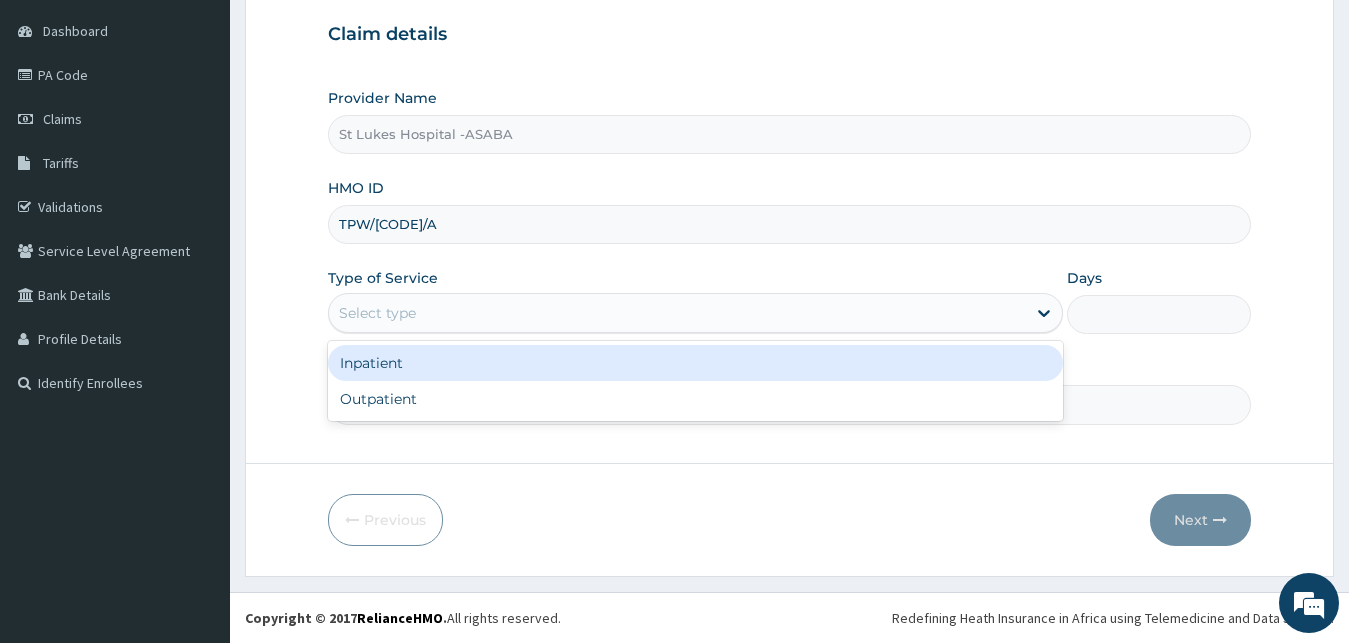 click on "Select type" at bounding box center [678, 313] 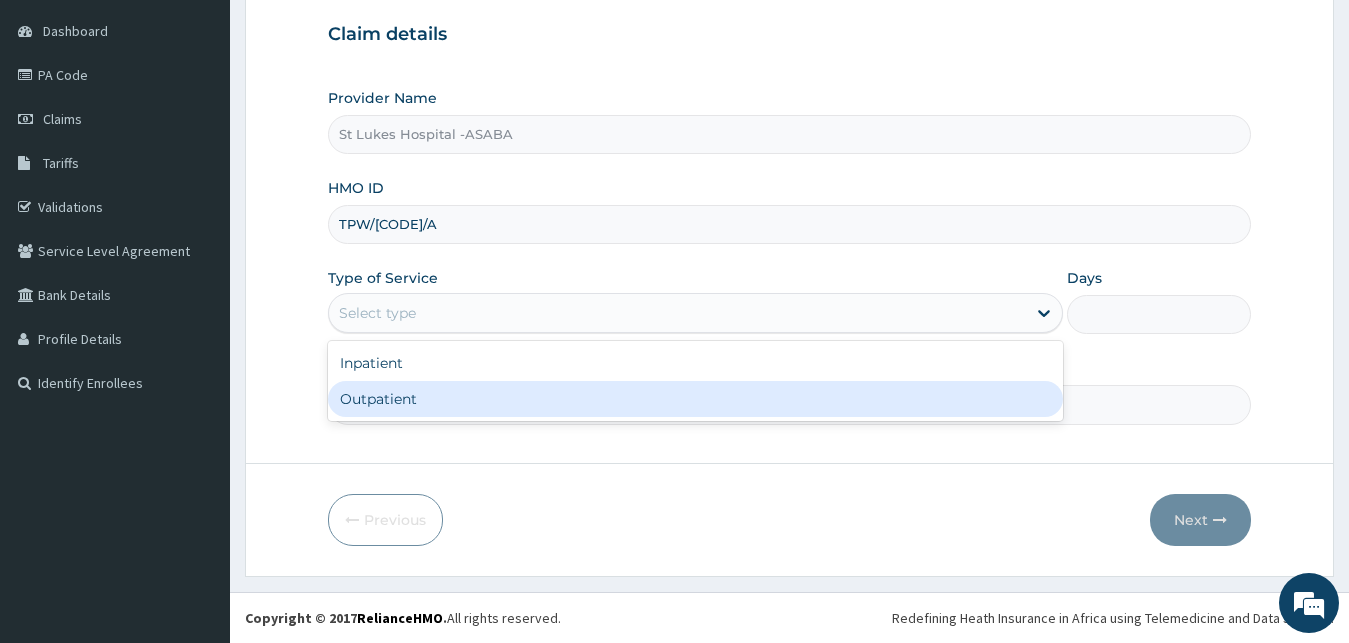 click on "Outpatient" at bounding box center (696, 399) 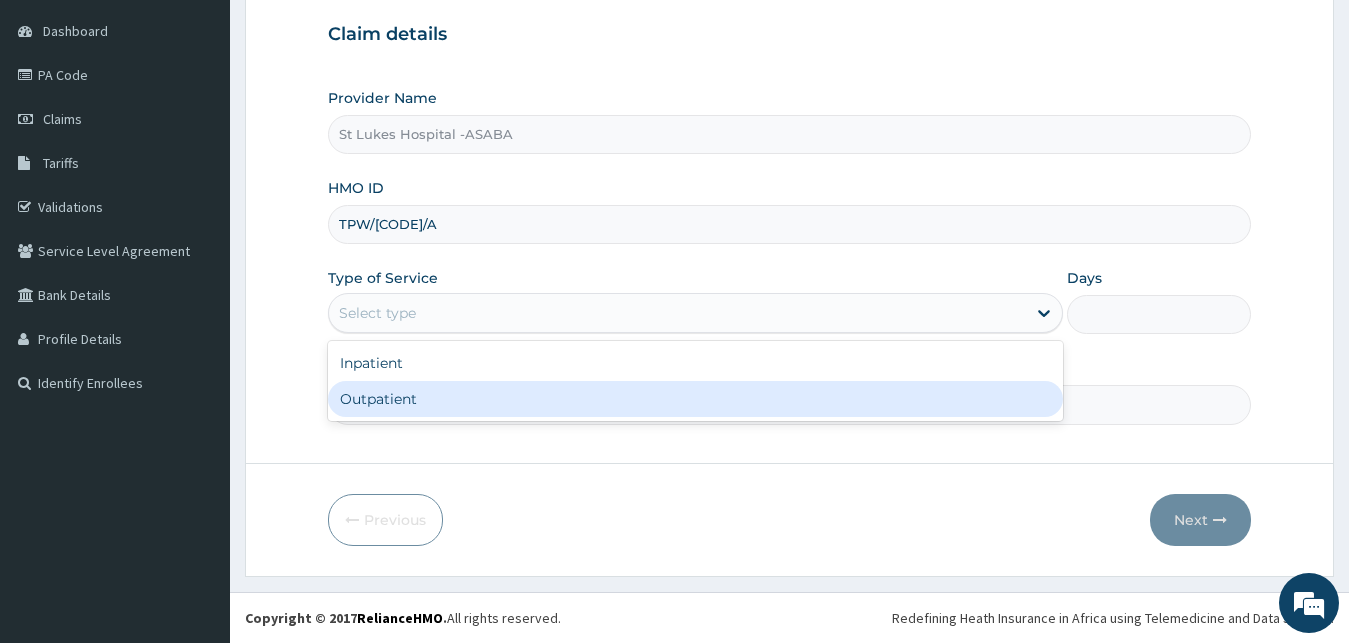type on "1" 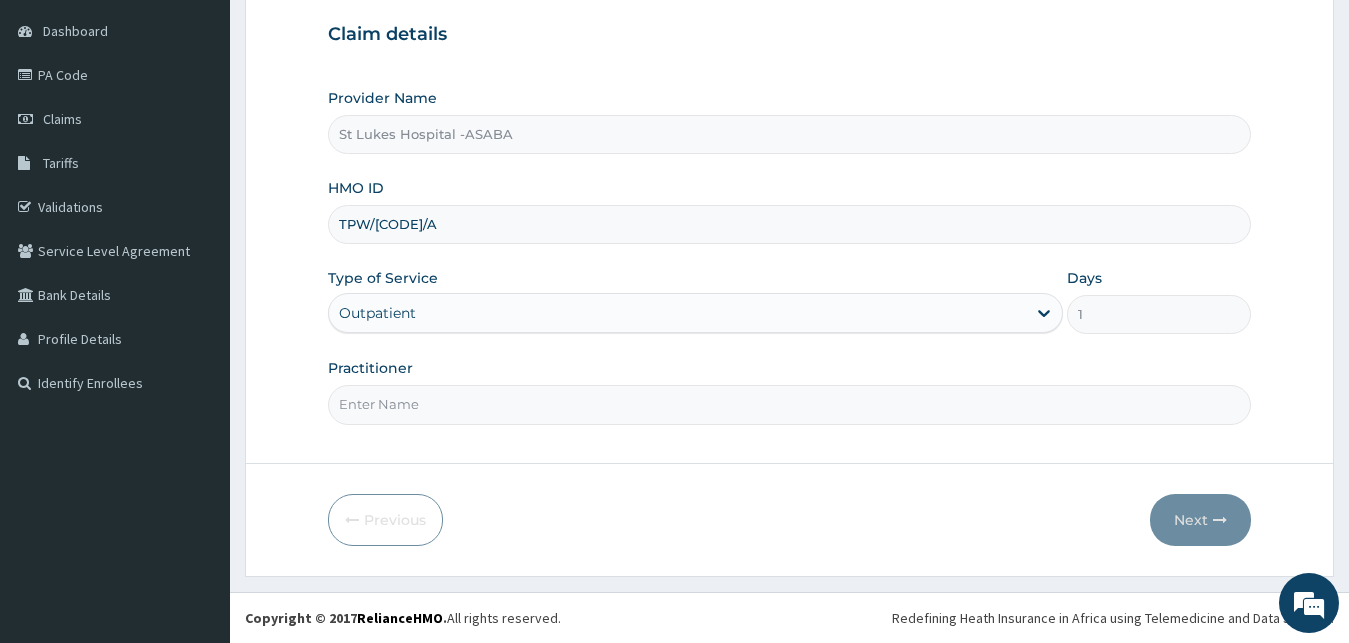 click on "Practitioner" at bounding box center (790, 404) 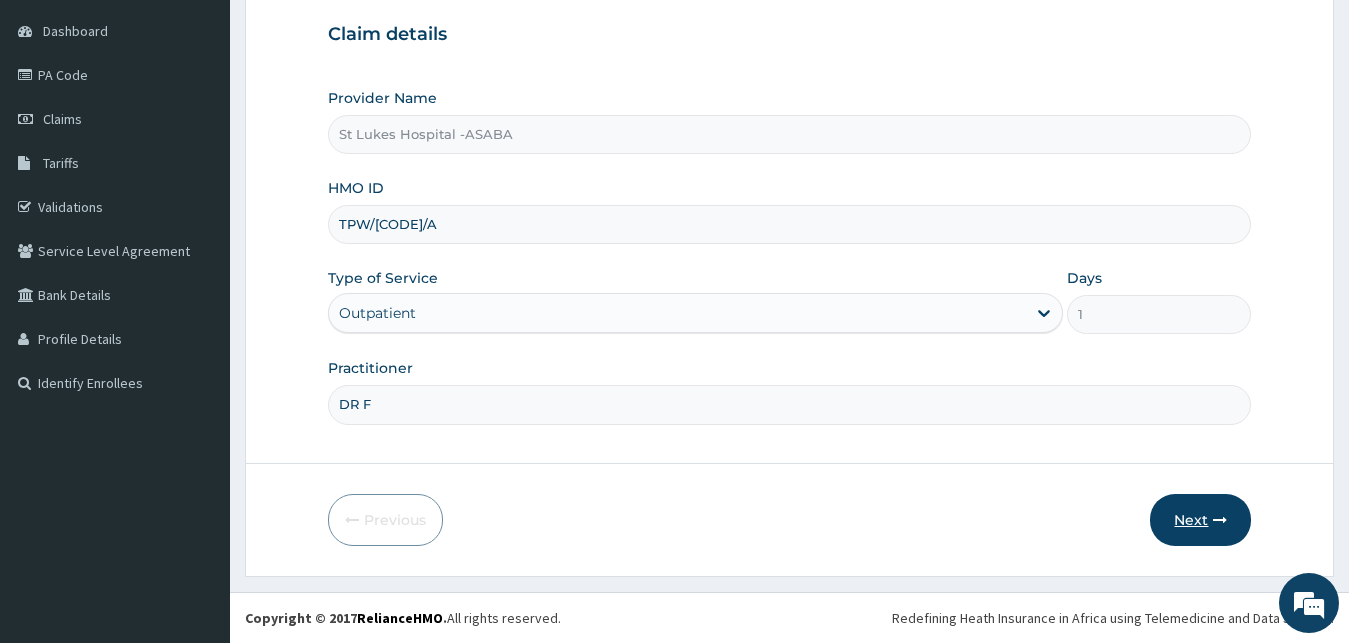 type on "DR F" 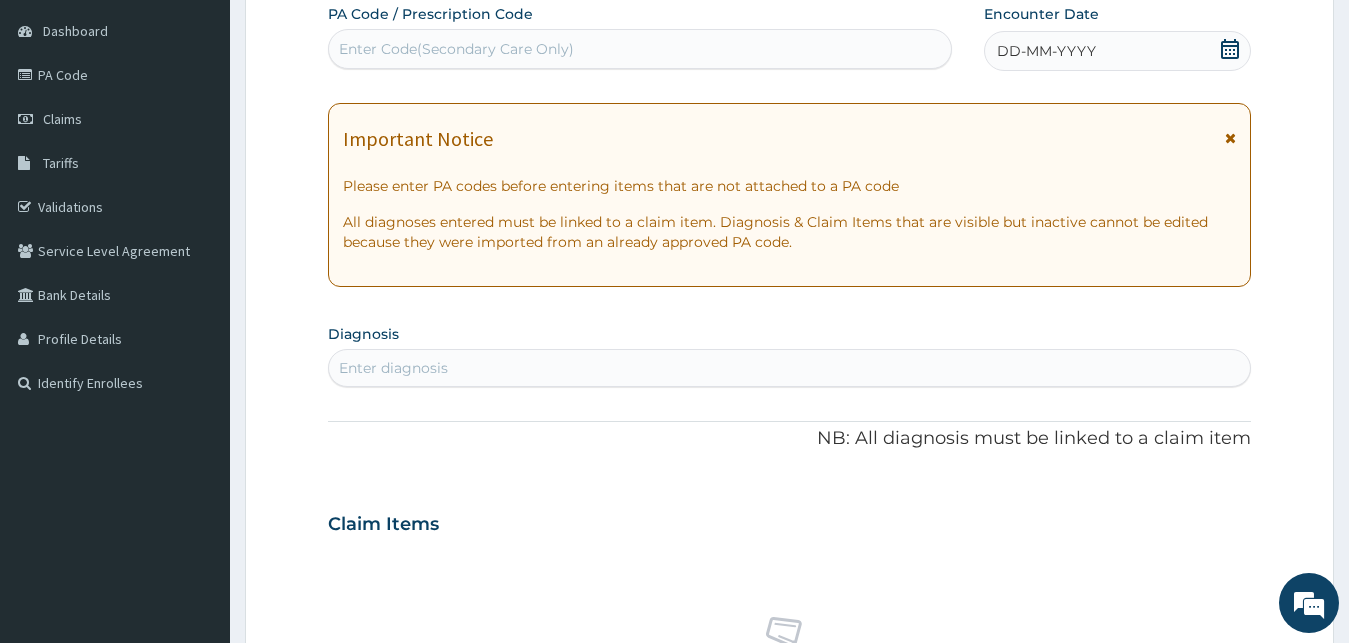 scroll, scrollTop: 0, scrollLeft: 0, axis: both 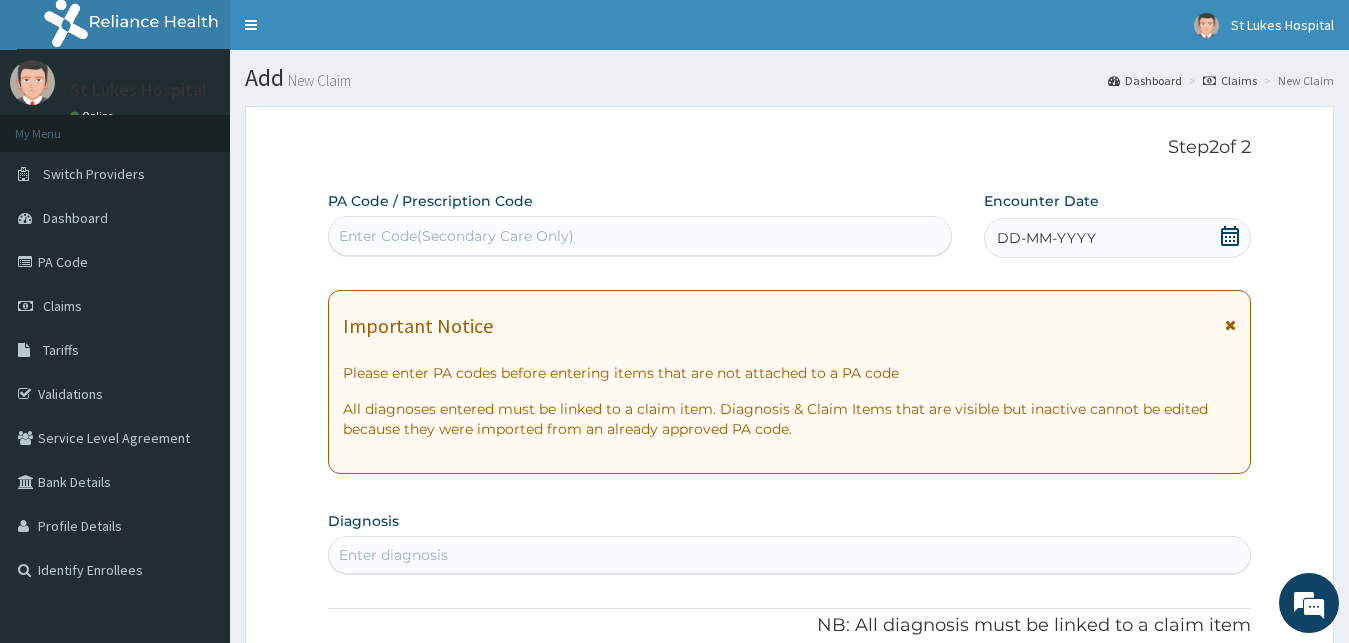 click on "Enter Code(Secondary Care Only)" at bounding box center [640, 236] 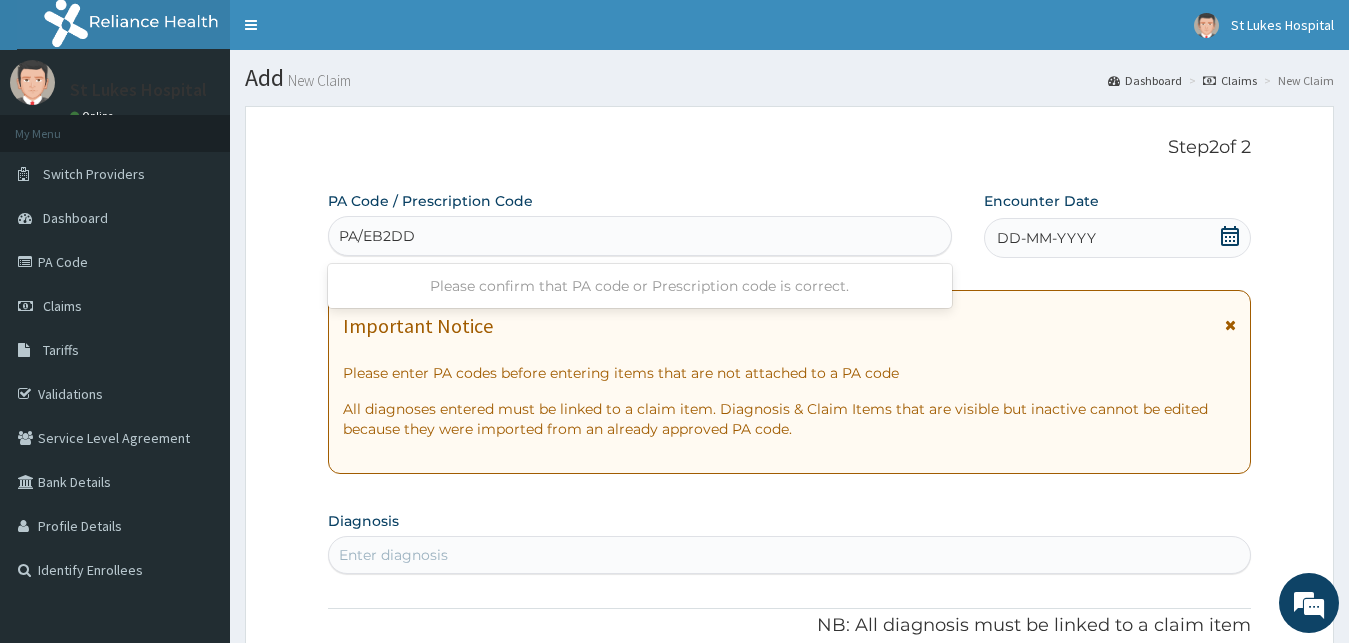 type on "PA/EB2DD7" 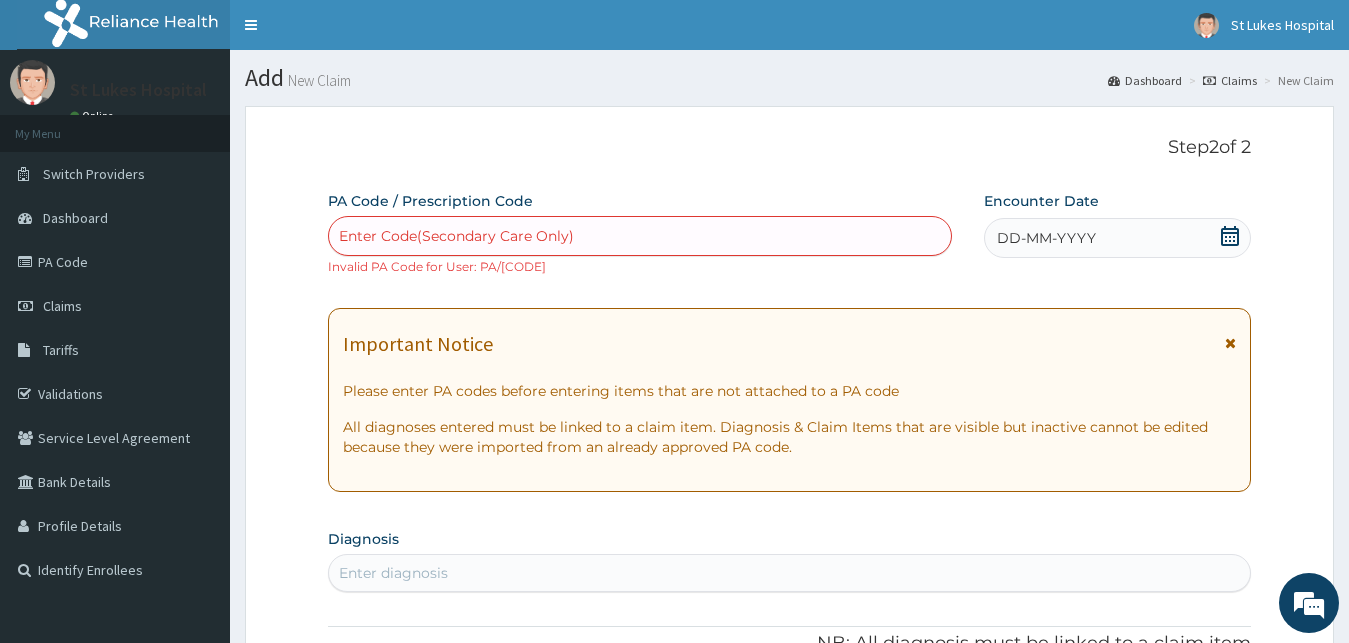 click on "Step  2  of 2 PA Code / Prescription Code Enter Code(Secondary Care Only) Invalid PA Code for User: PA/EB2DD7 Encounter Date DD-MM-YYYY Important Notice Please enter PA codes before entering items that are not attached to a PA code   All diagnoses entered must be linked to a claim item. Diagnosis & Claim Items that are visible but inactive cannot be edited because they were imported from an already approved PA code. Diagnosis Enter diagnosis NB: All diagnosis must be linked to a claim item Claim Items No claim item Types Select Type Item Select Item Pair Diagnosis Select Diagnosis Unit Price 0 Add Comment     Previous   Submit" at bounding box center [789, 747] 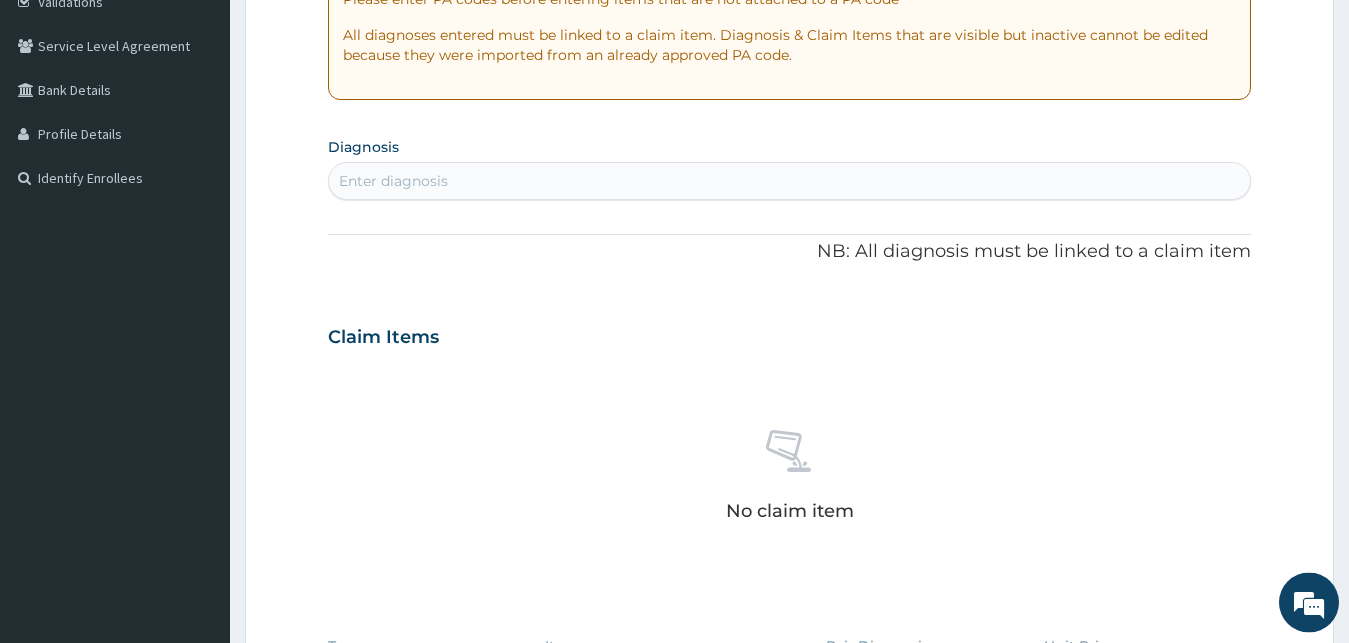 scroll, scrollTop: 153, scrollLeft: 0, axis: vertical 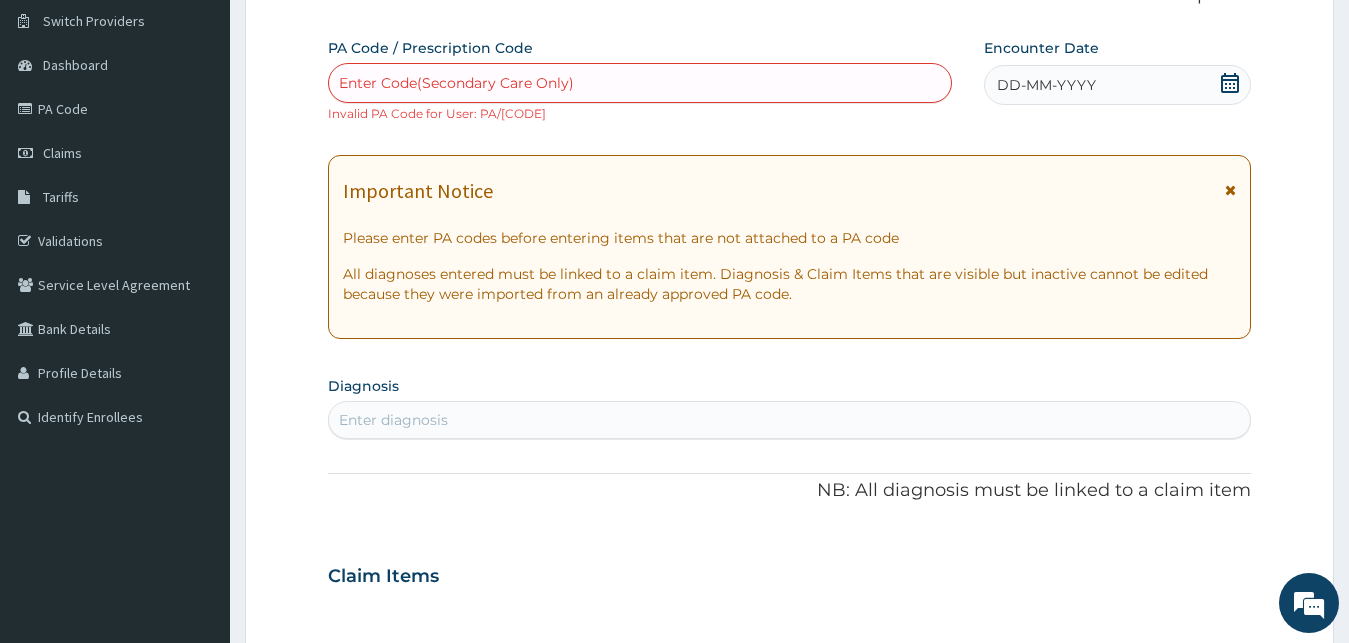 click on "Enter Code(Secondary Care Only)" at bounding box center (456, 83) 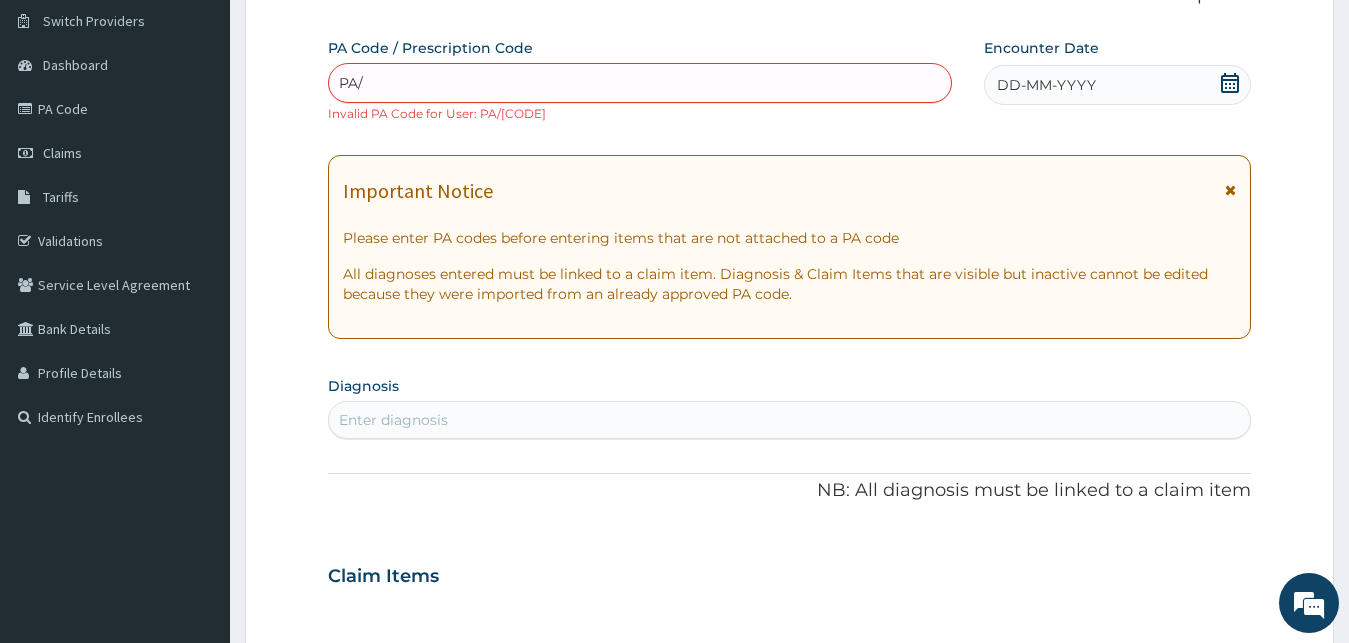 type on "PA/" 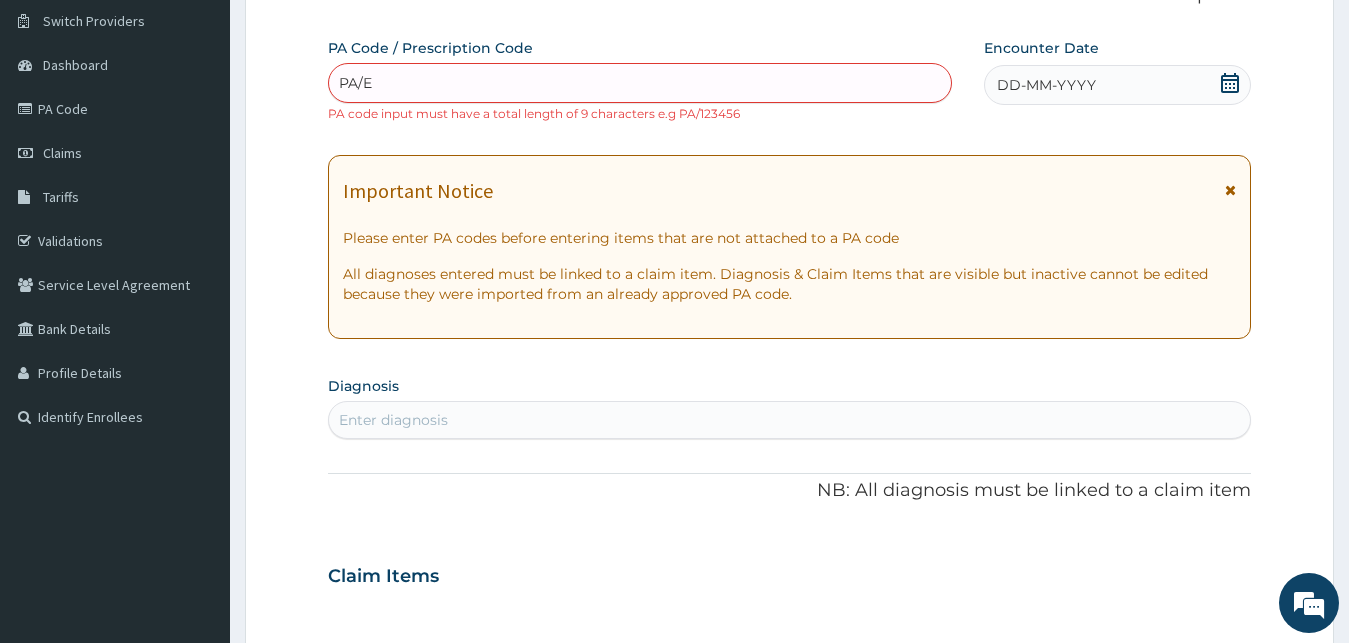 type on "PA/E" 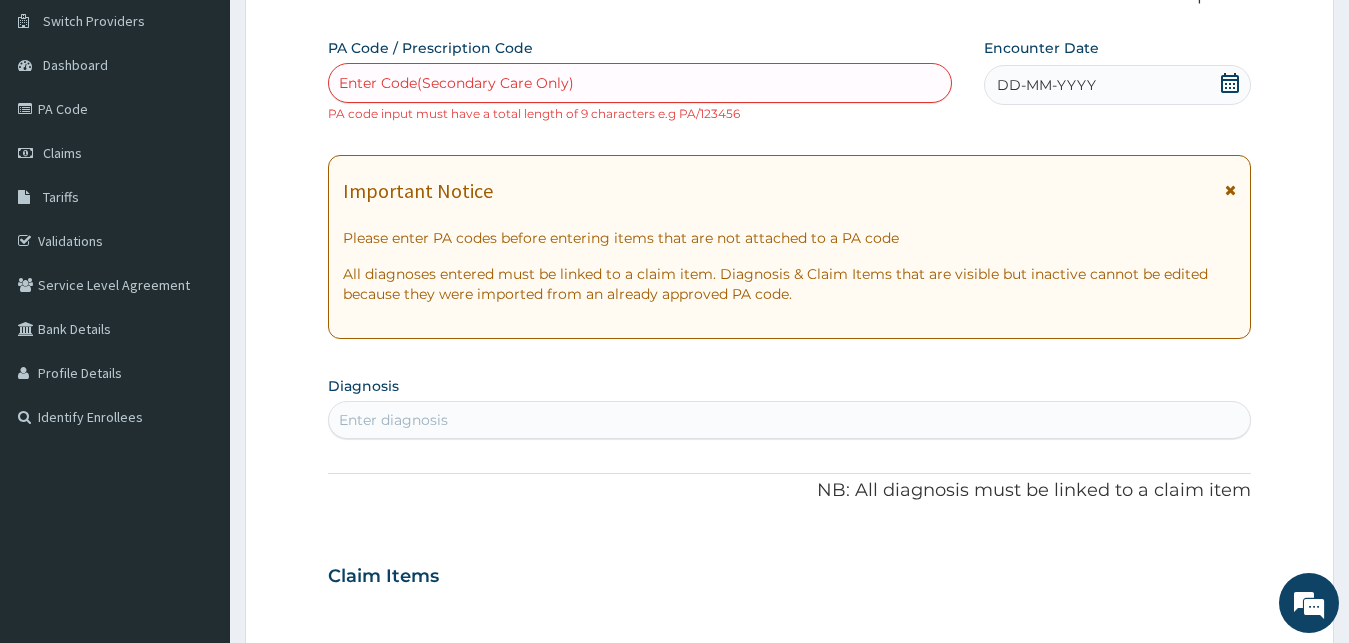 click on "Enter Code(Secondary Care Only)" at bounding box center [640, 83] 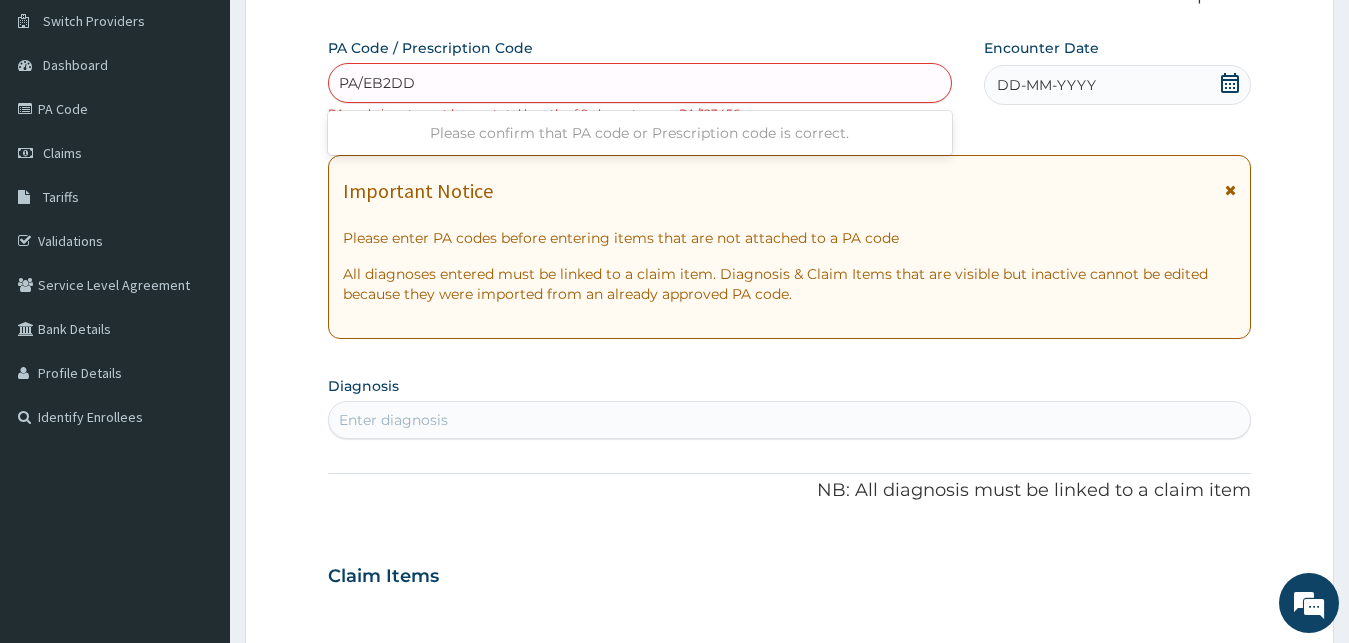 type on "PA/EB2DD7" 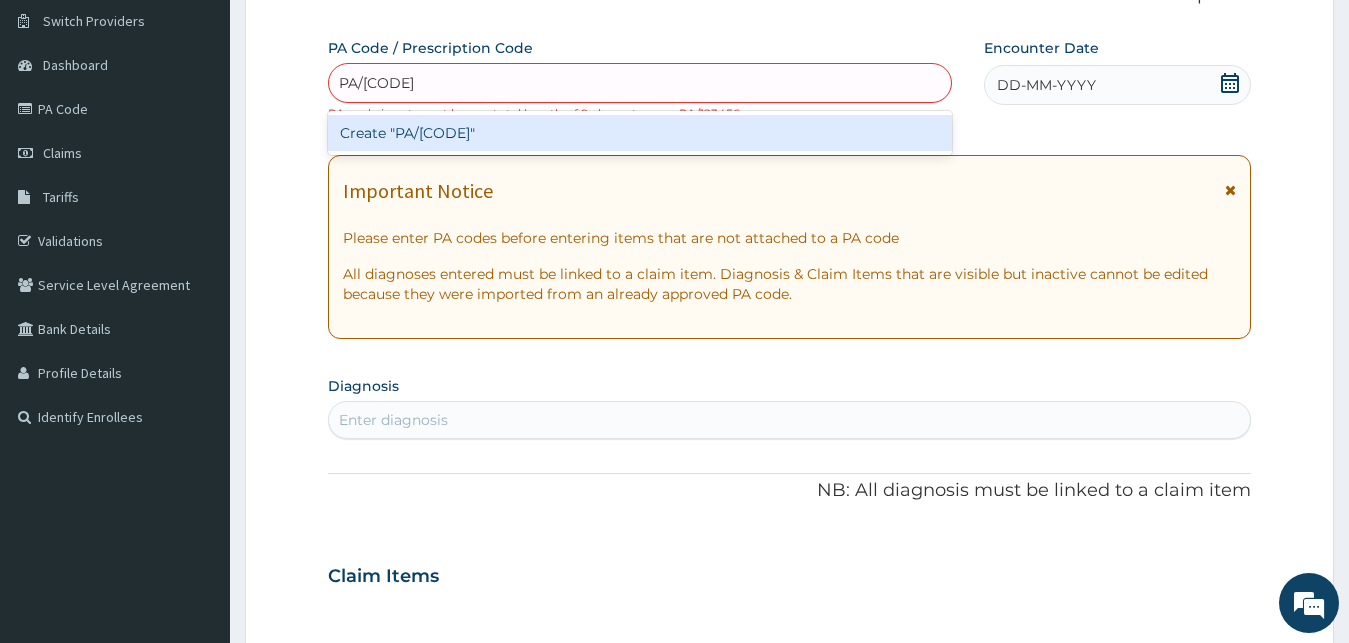 click on "Create "PA/EB2DD7"" at bounding box center [640, 133] 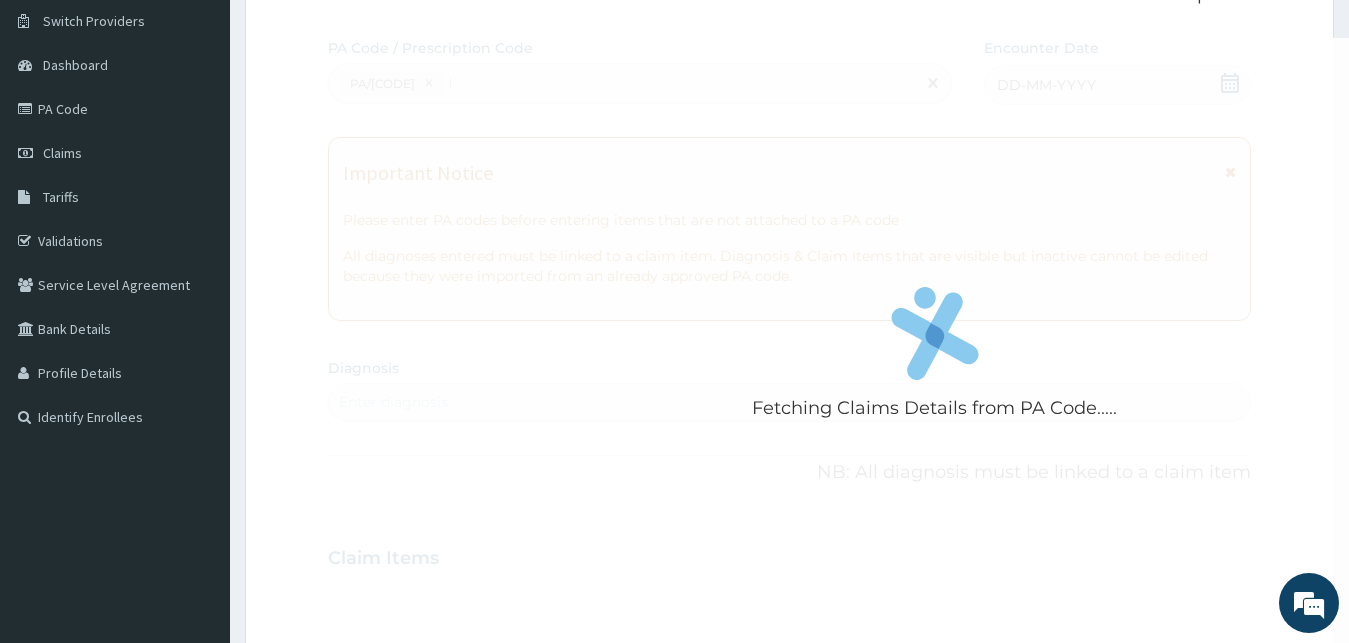 type 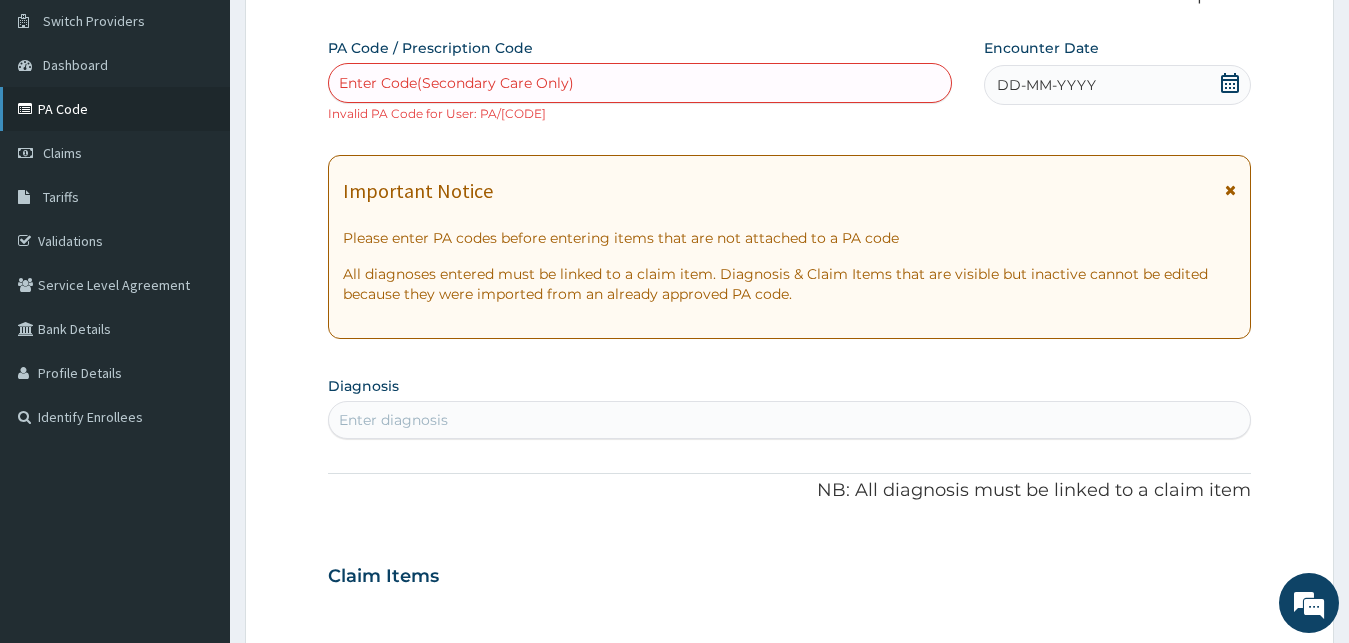 click on "PA Code" at bounding box center (115, 109) 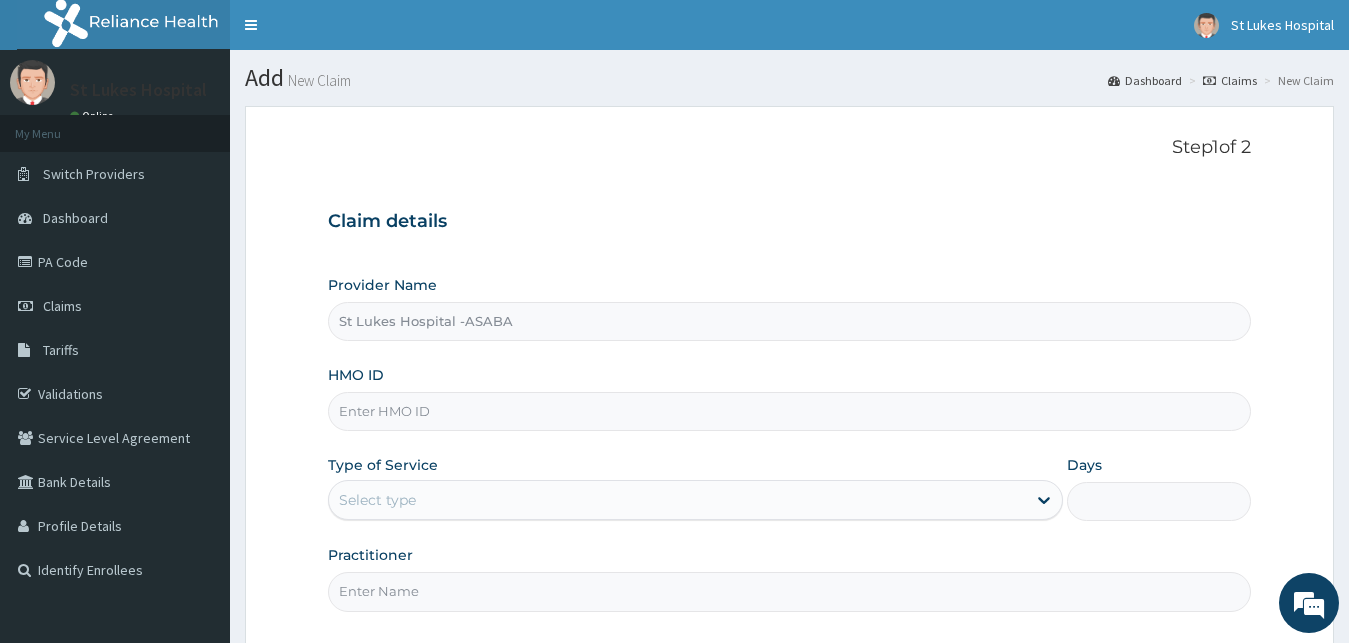 scroll, scrollTop: 0, scrollLeft: 0, axis: both 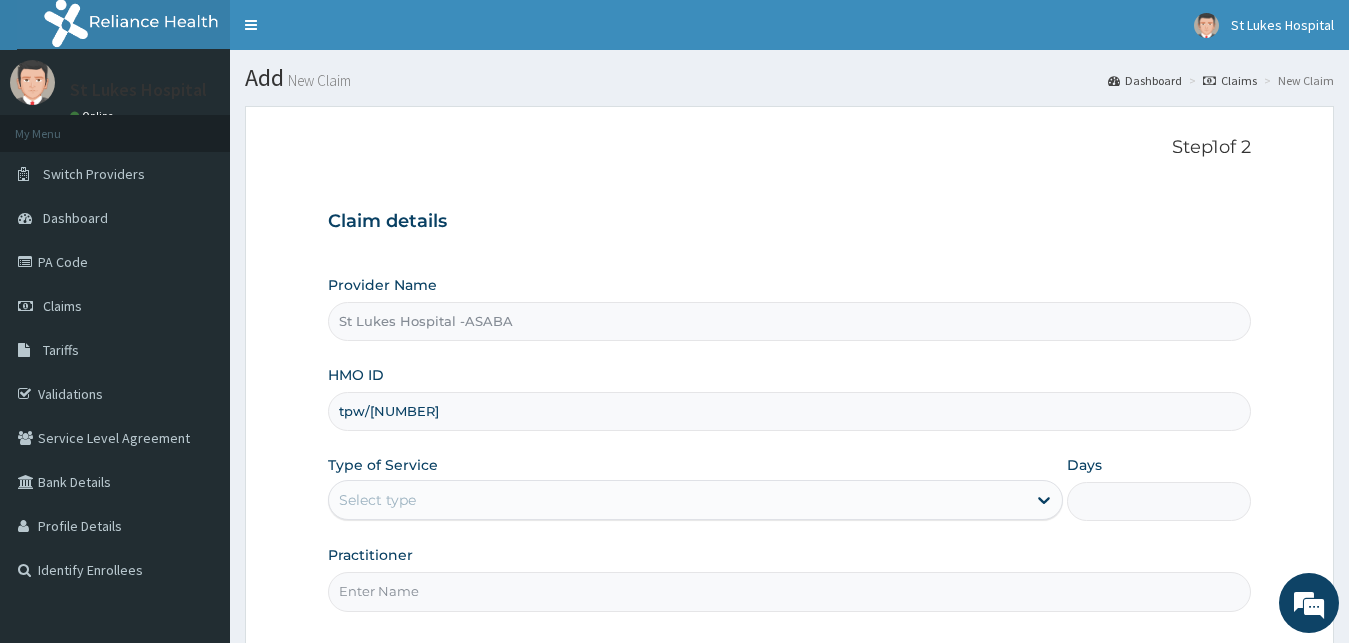 type on "tpw/[NUMBER]" 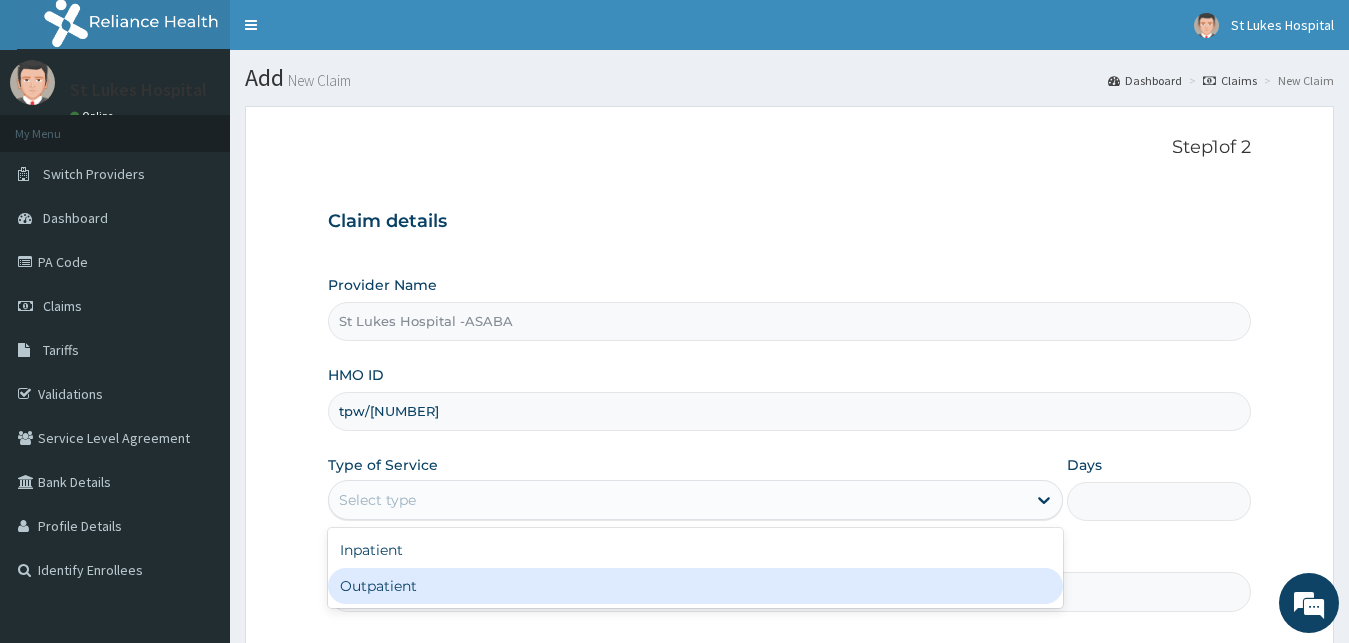 click on "Outpatient" at bounding box center (696, 586) 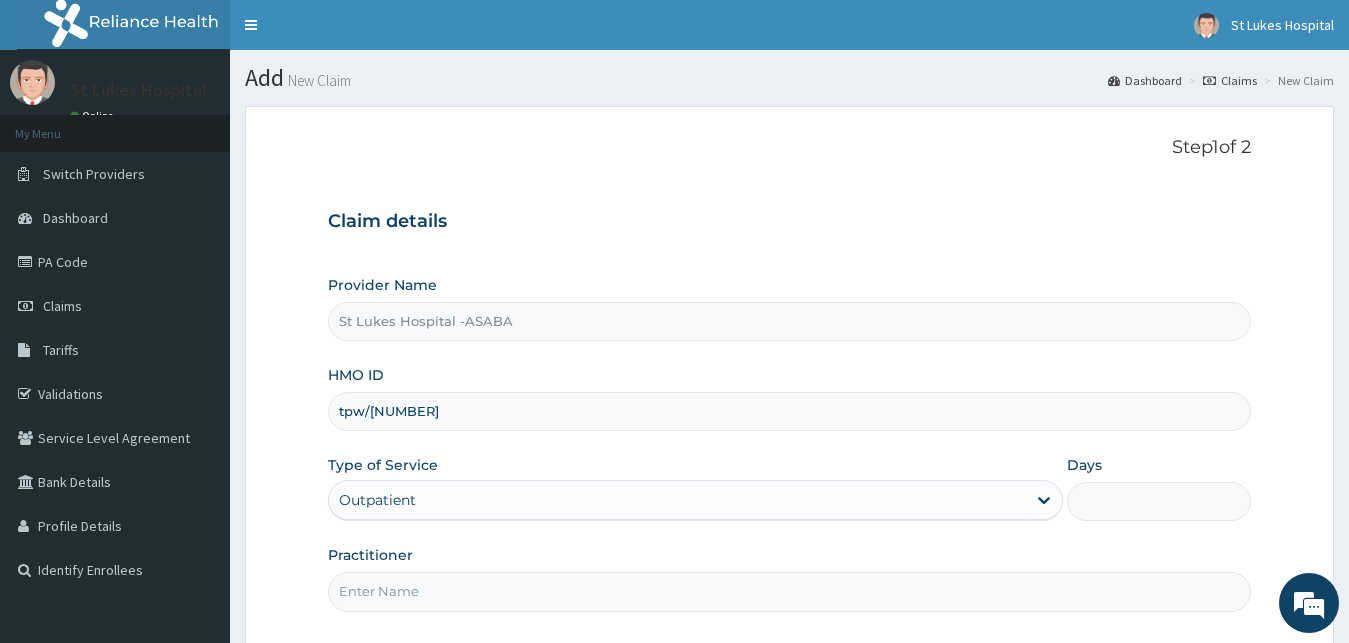 type on "1" 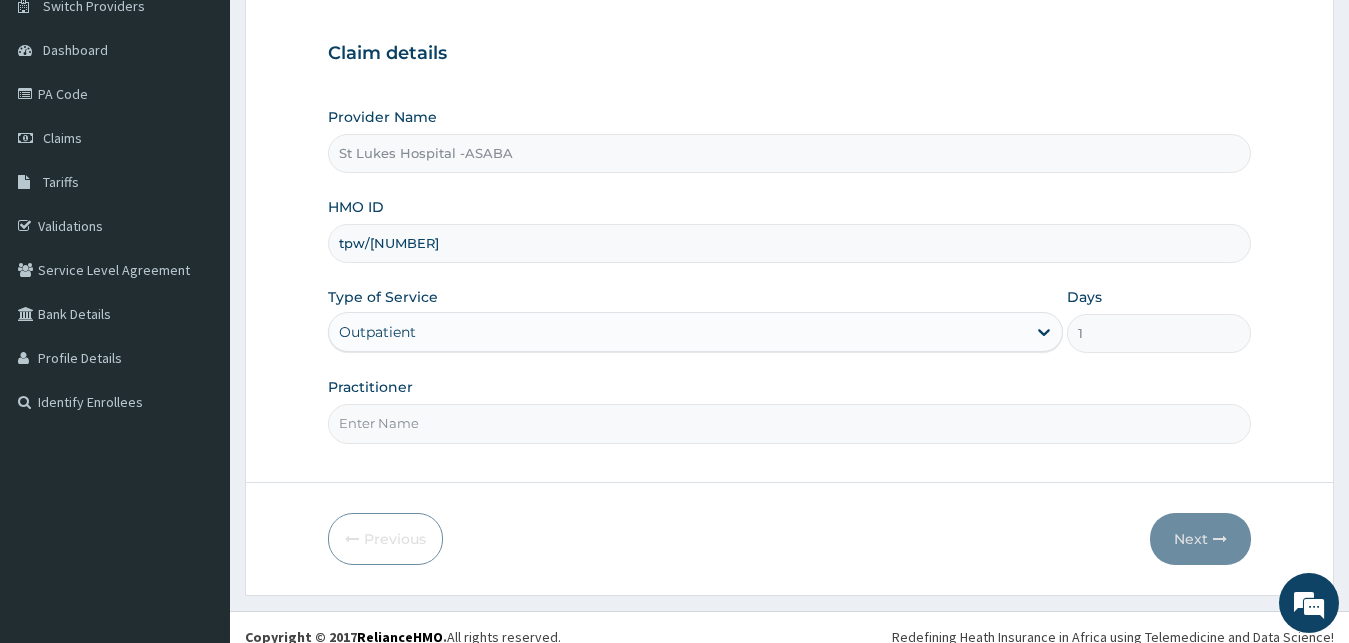 scroll, scrollTop: 187, scrollLeft: 0, axis: vertical 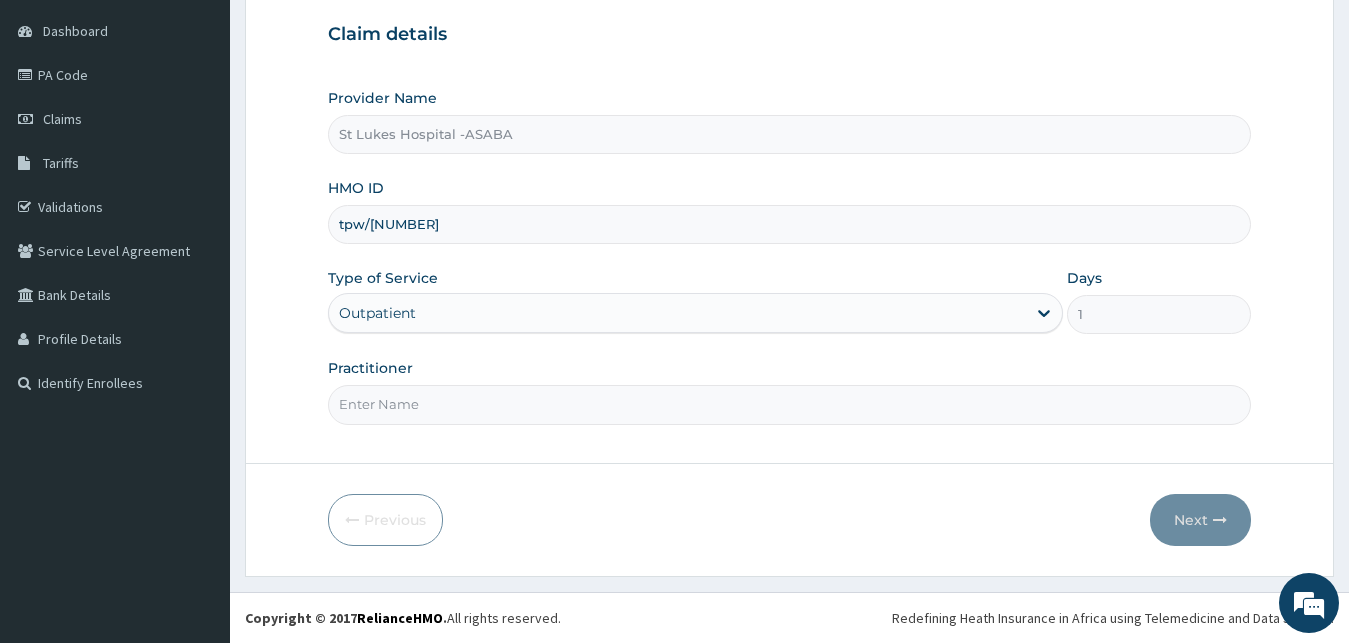 click on "Practitioner" at bounding box center [790, 404] 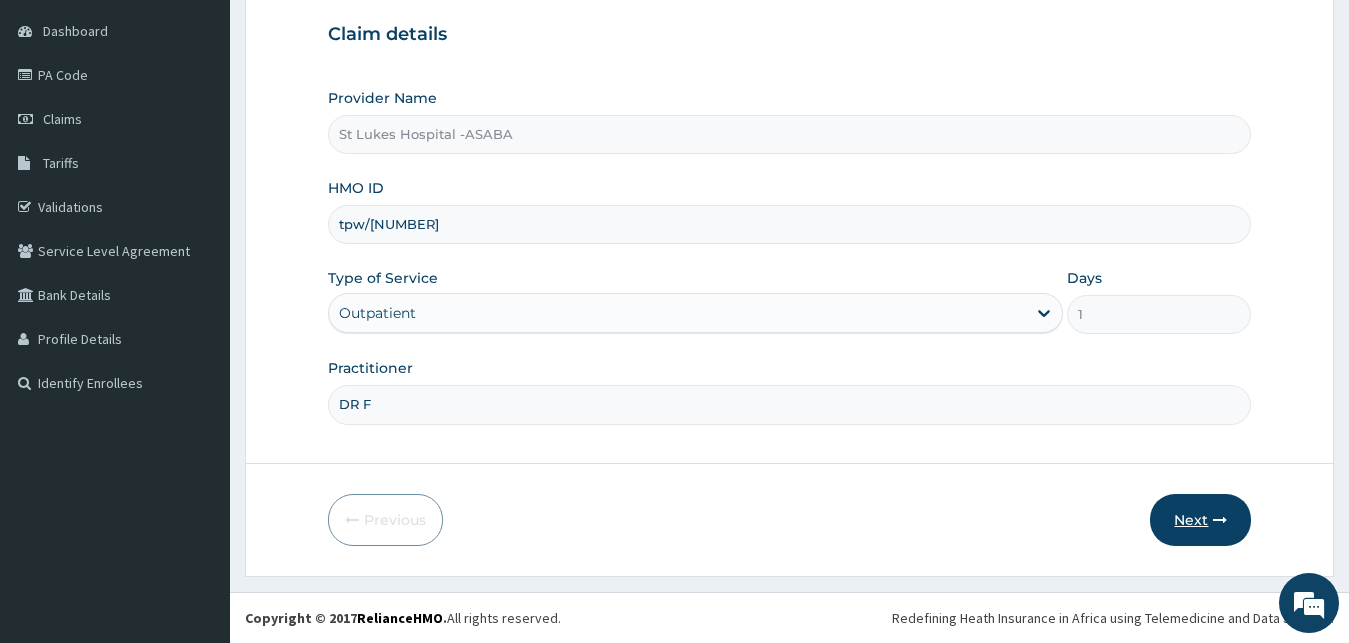 type on "DR F" 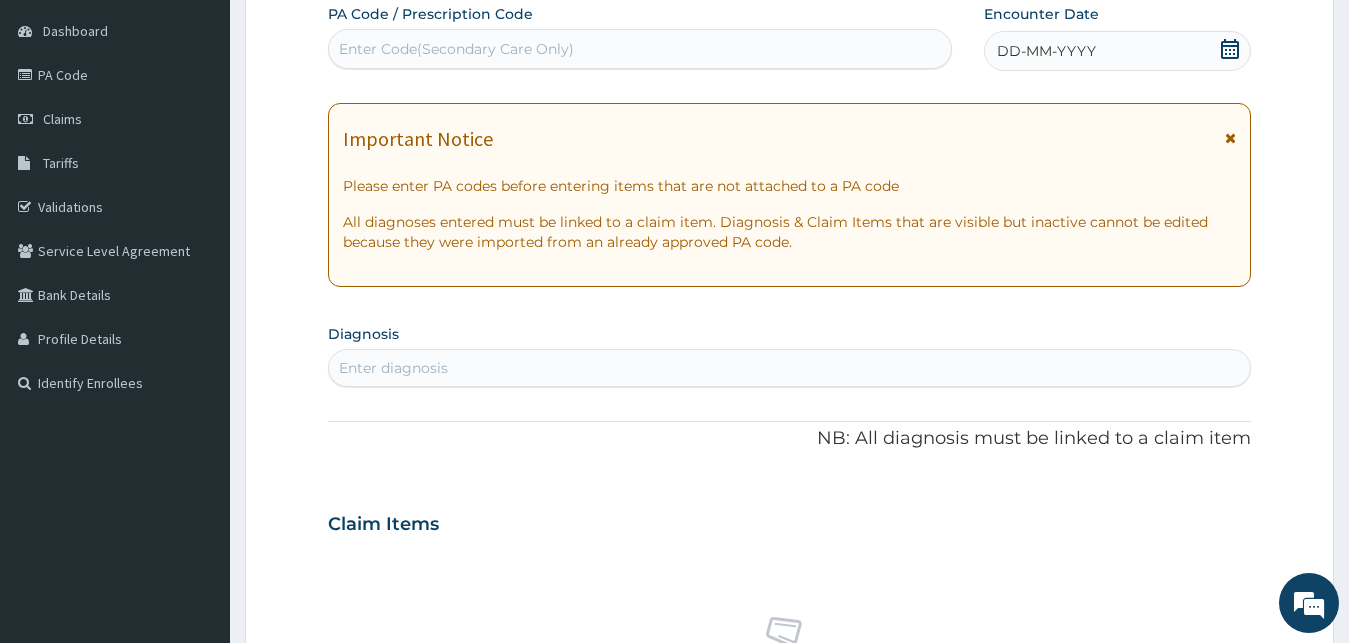 click on "Enter Code(Secondary Care Only)" at bounding box center [456, 49] 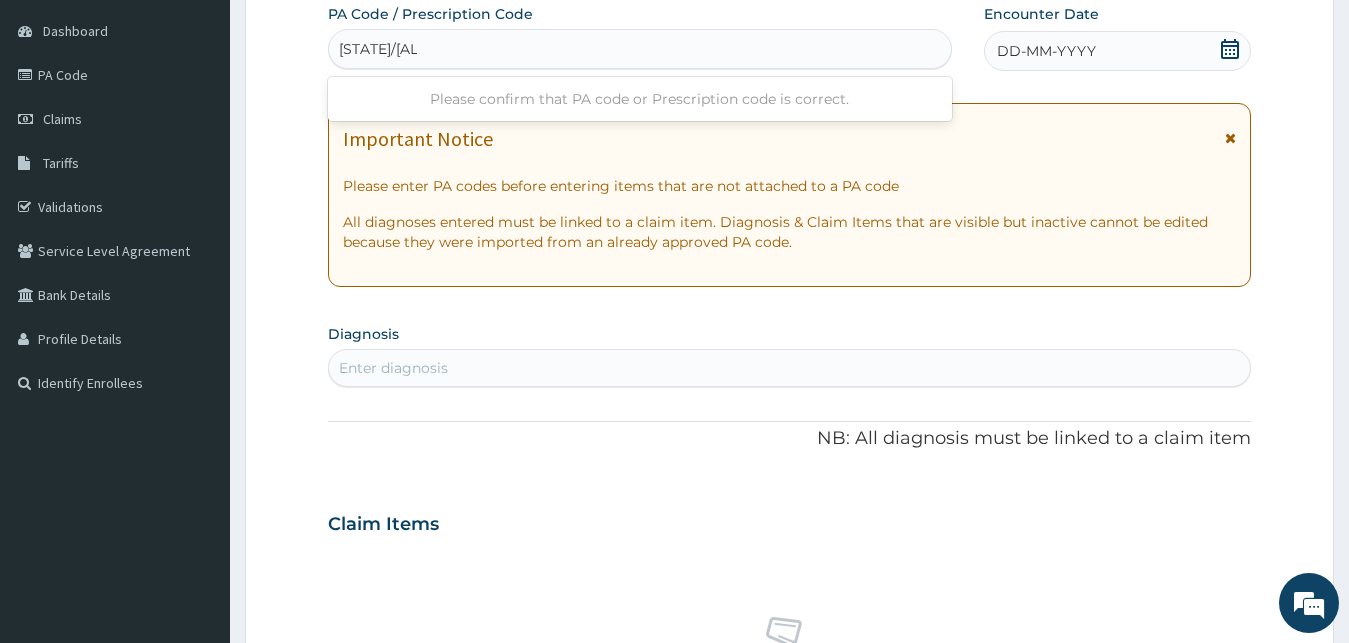 type on "PA/EB2DD7" 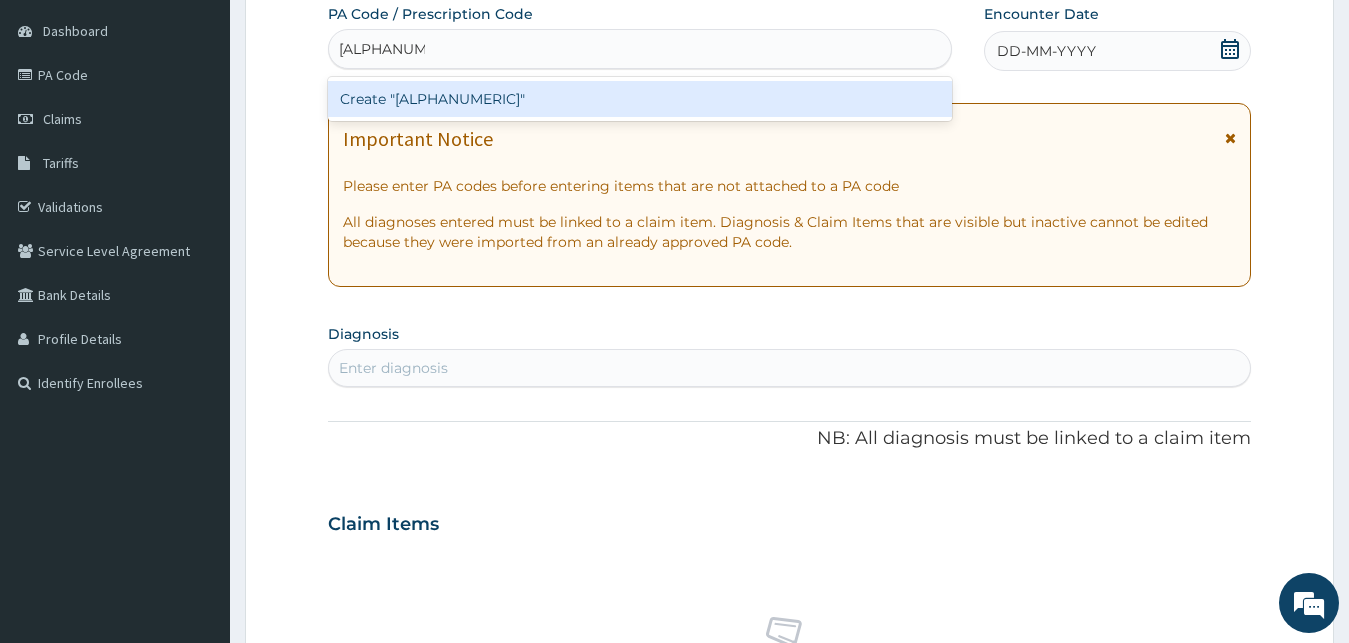 click on "Create "PA/EB2DD7"" at bounding box center [640, 99] 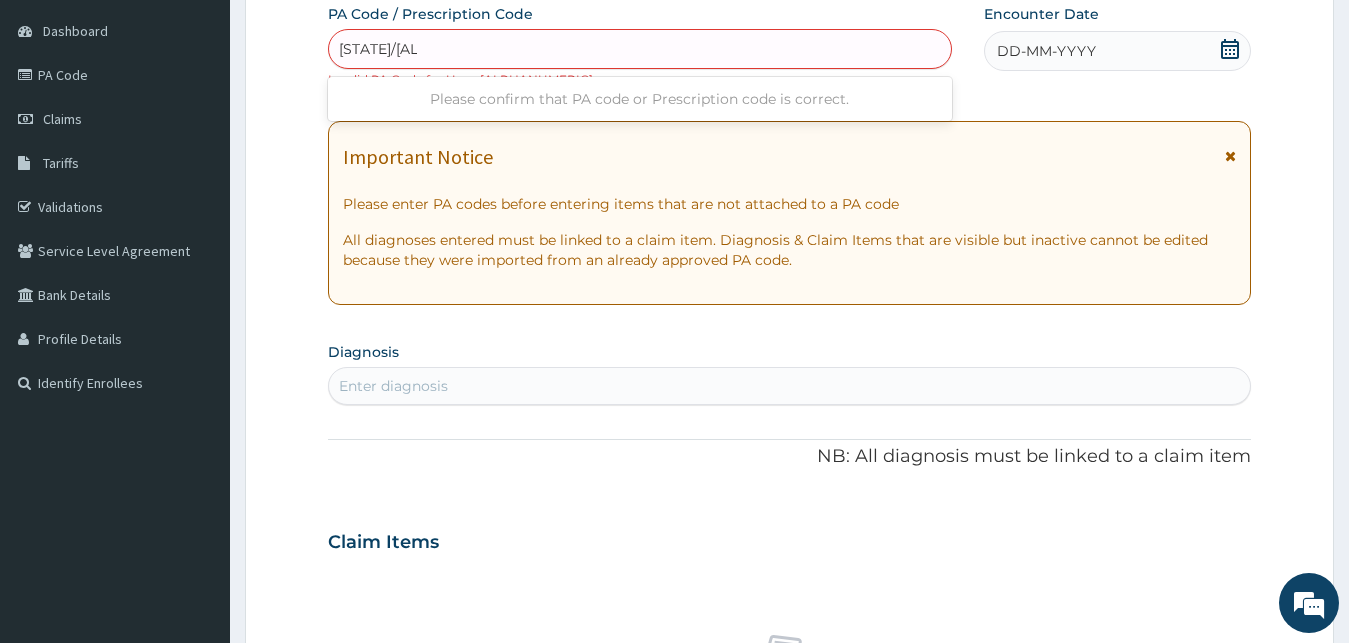 type on "PA/EB2DD7" 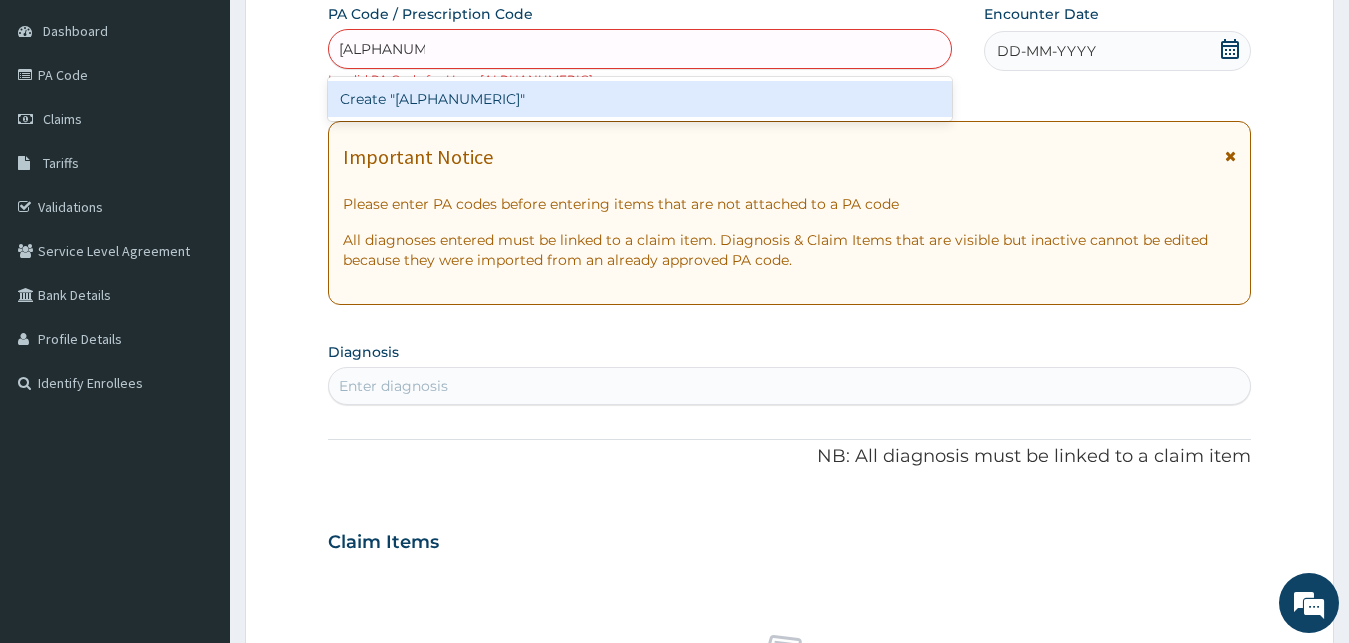 click on "Create "PA/EB2DD7"" at bounding box center (640, 99) 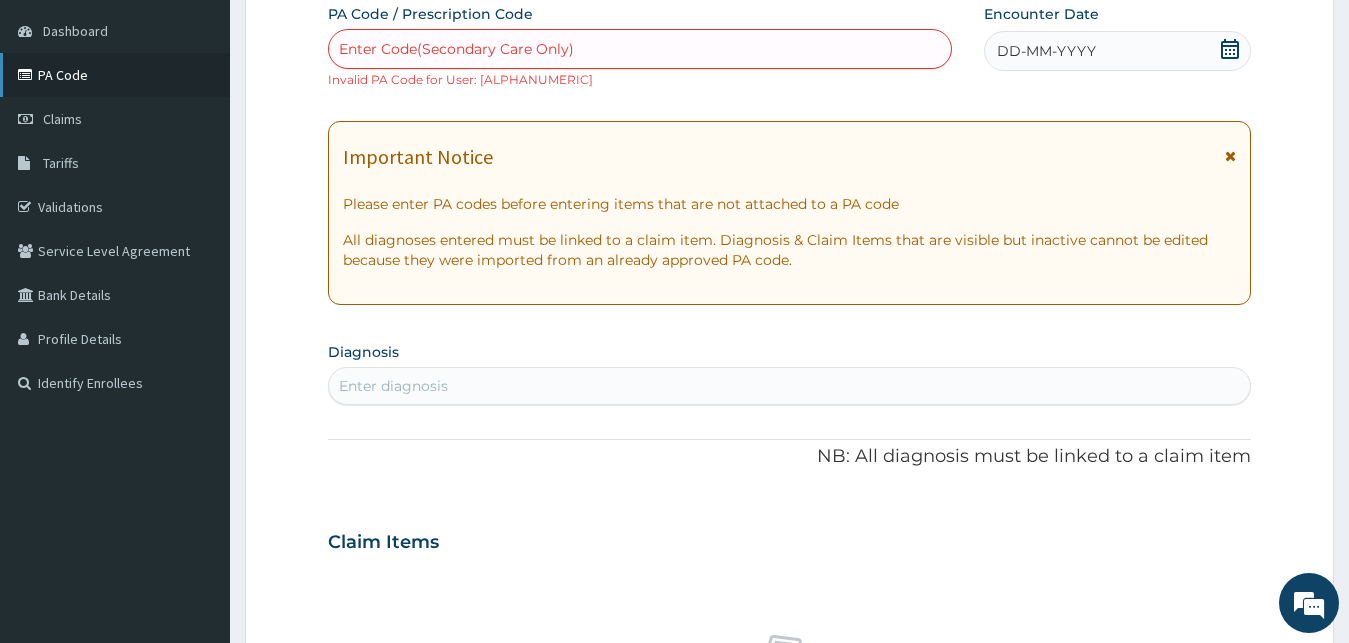 click on "PA Code" at bounding box center (115, 75) 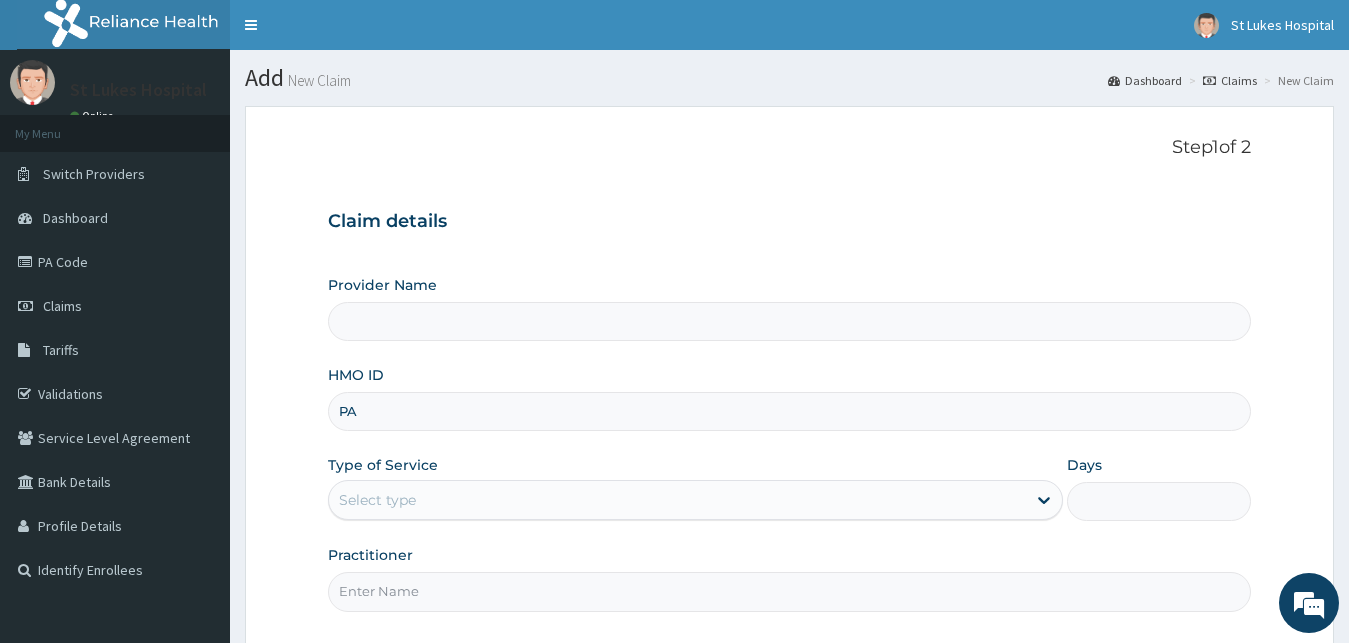scroll, scrollTop: 0, scrollLeft: 0, axis: both 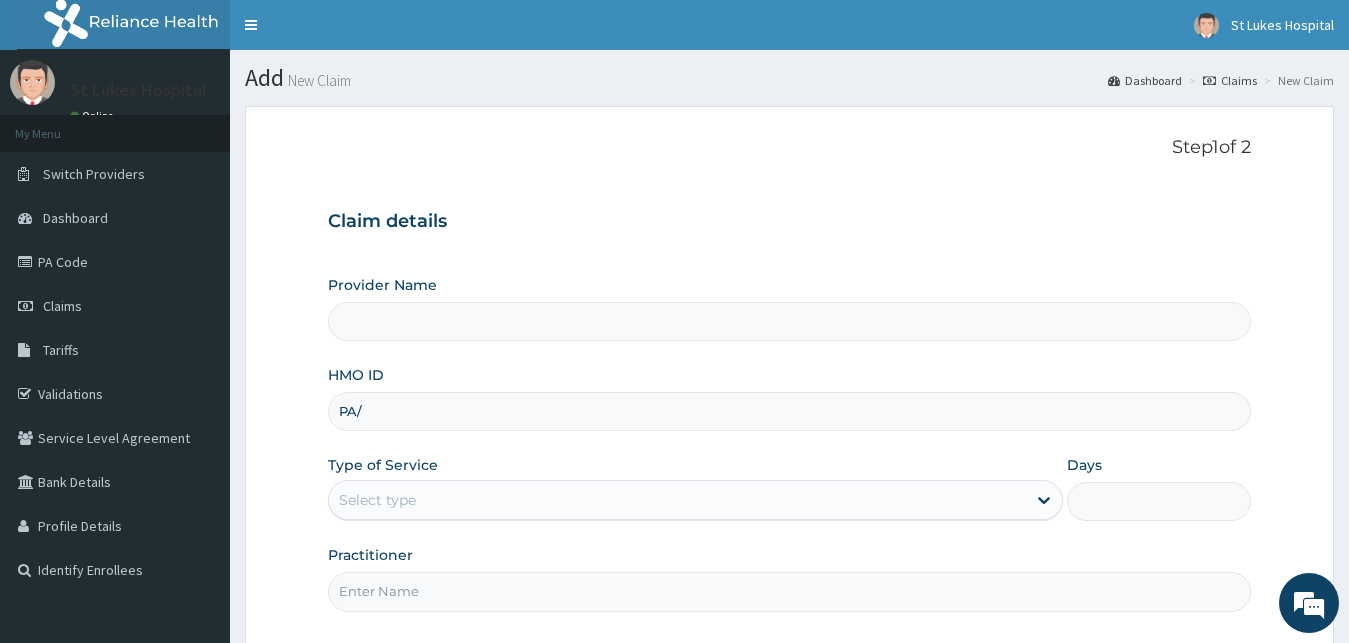 type on "St Lukes Hospital -ASABA" 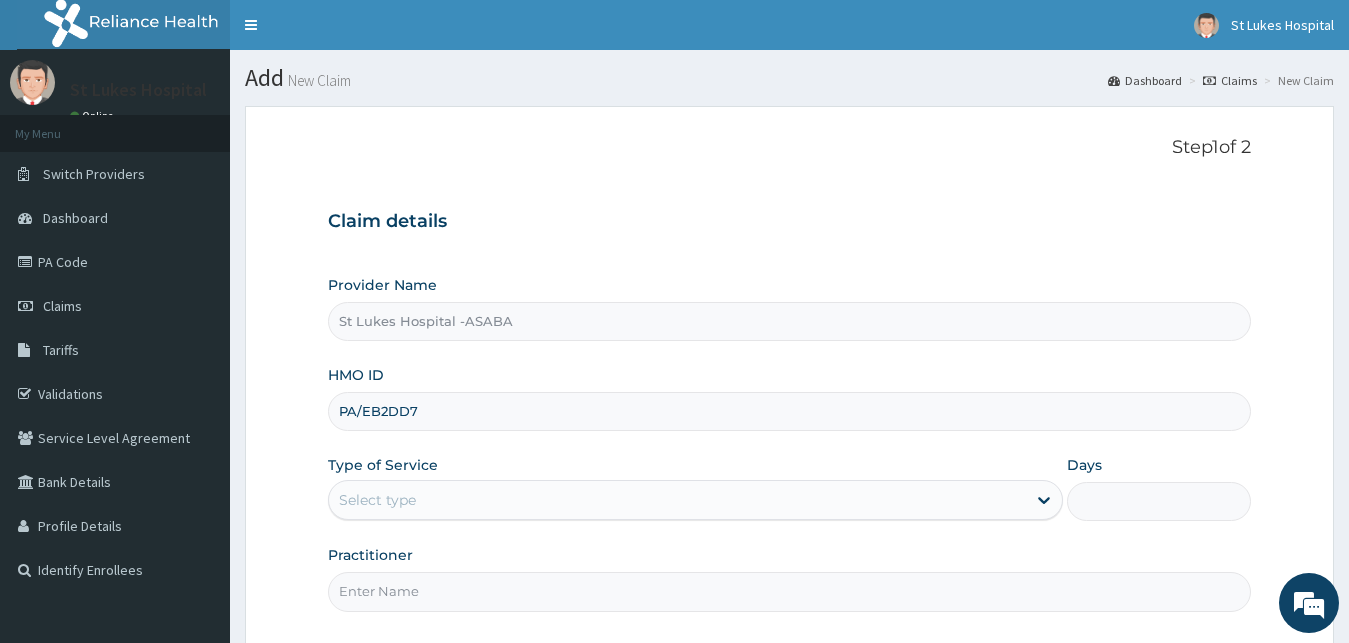 scroll, scrollTop: 0, scrollLeft: 0, axis: both 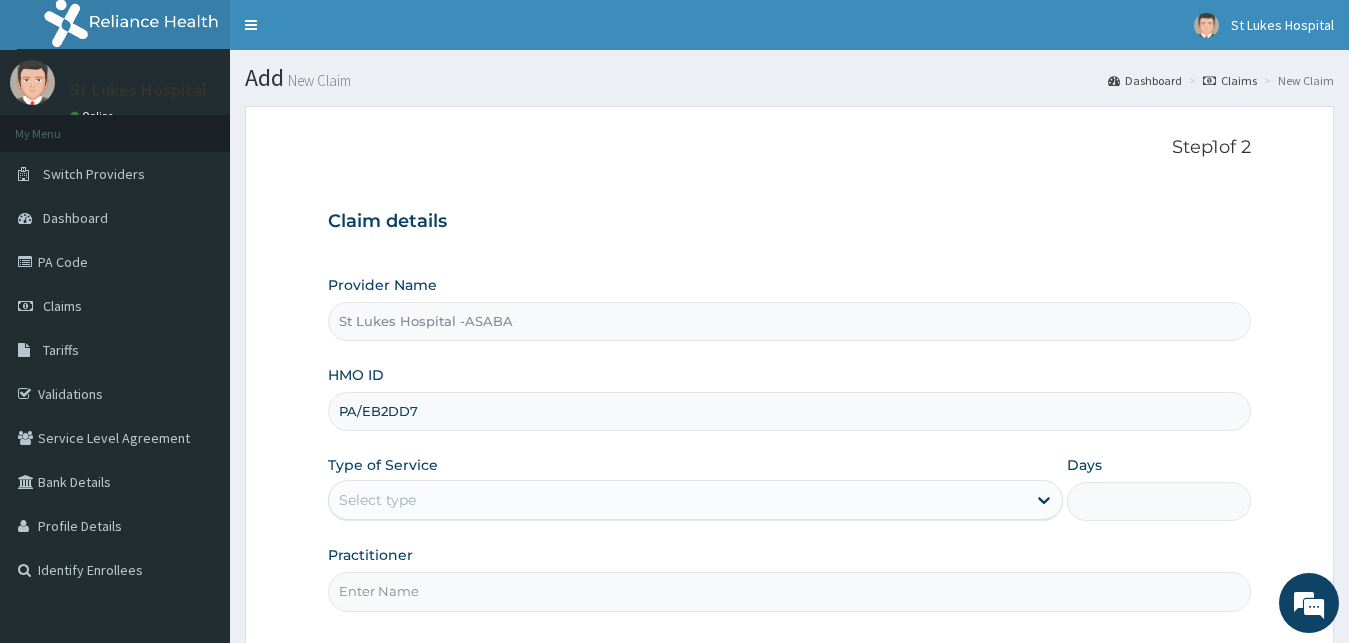 type on "PA/EB2DD7" 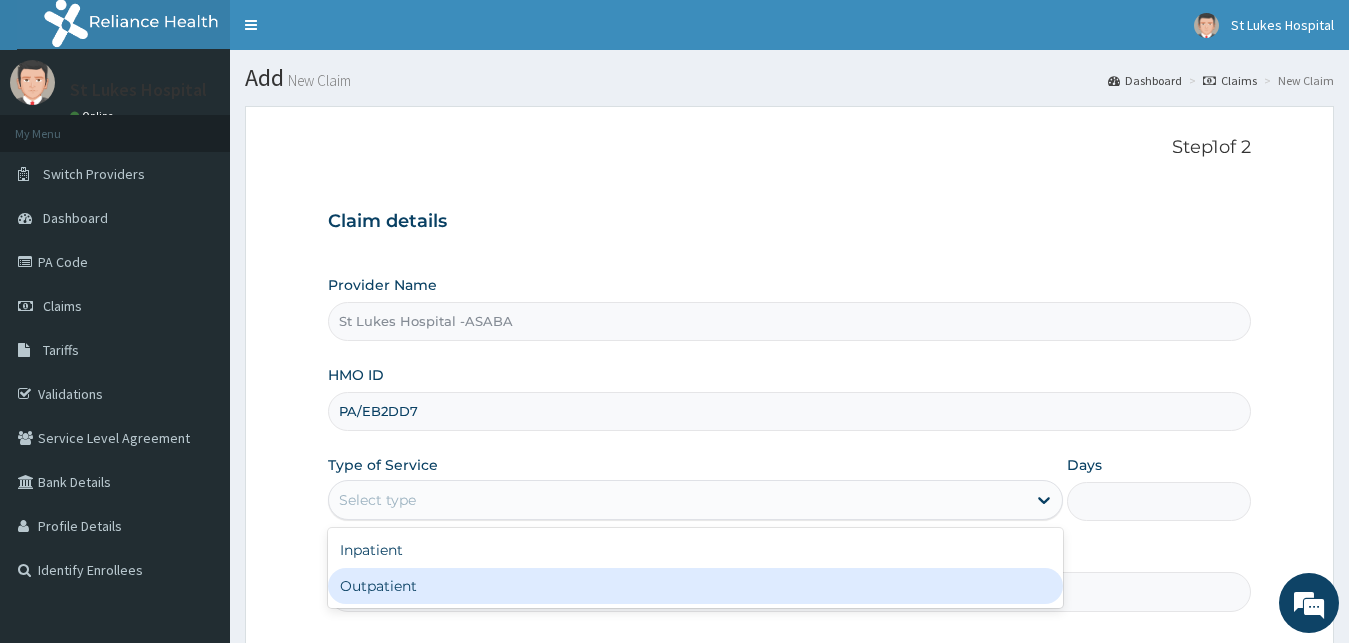 click on "Outpatient" at bounding box center (696, 586) 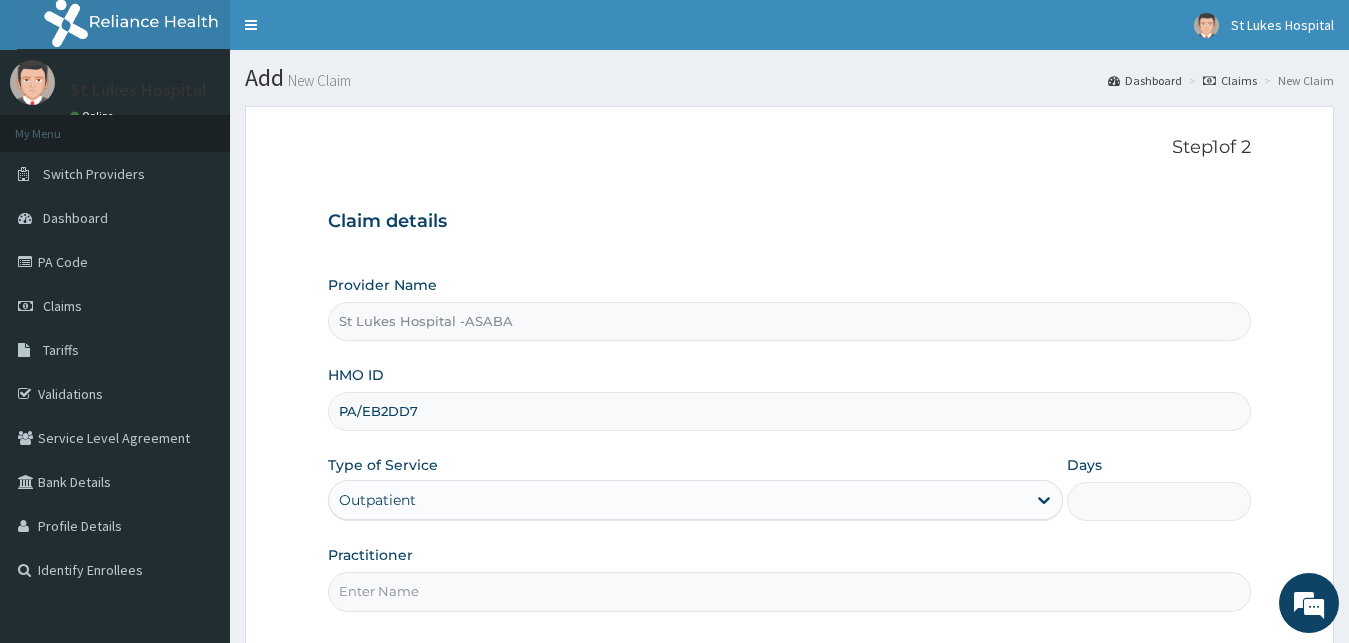 type on "1" 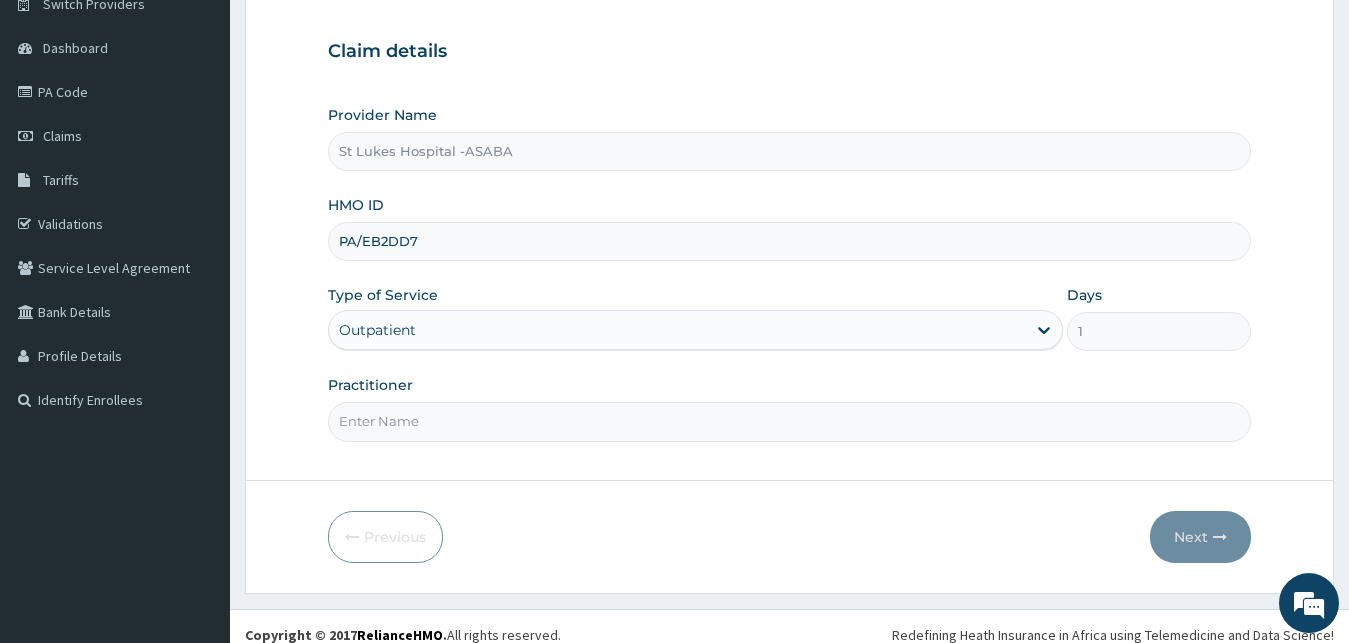 scroll, scrollTop: 187, scrollLeft: 0, axis: vertical 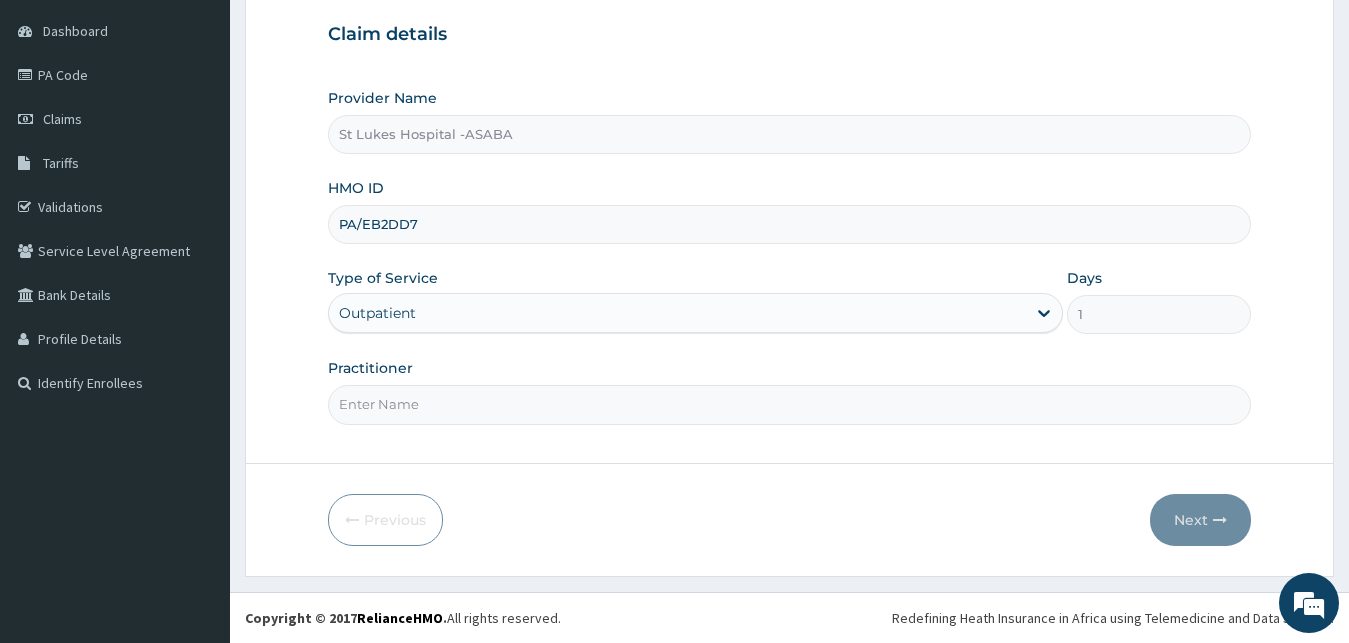 click on "Practitioner" at bounding box center [790, 404] 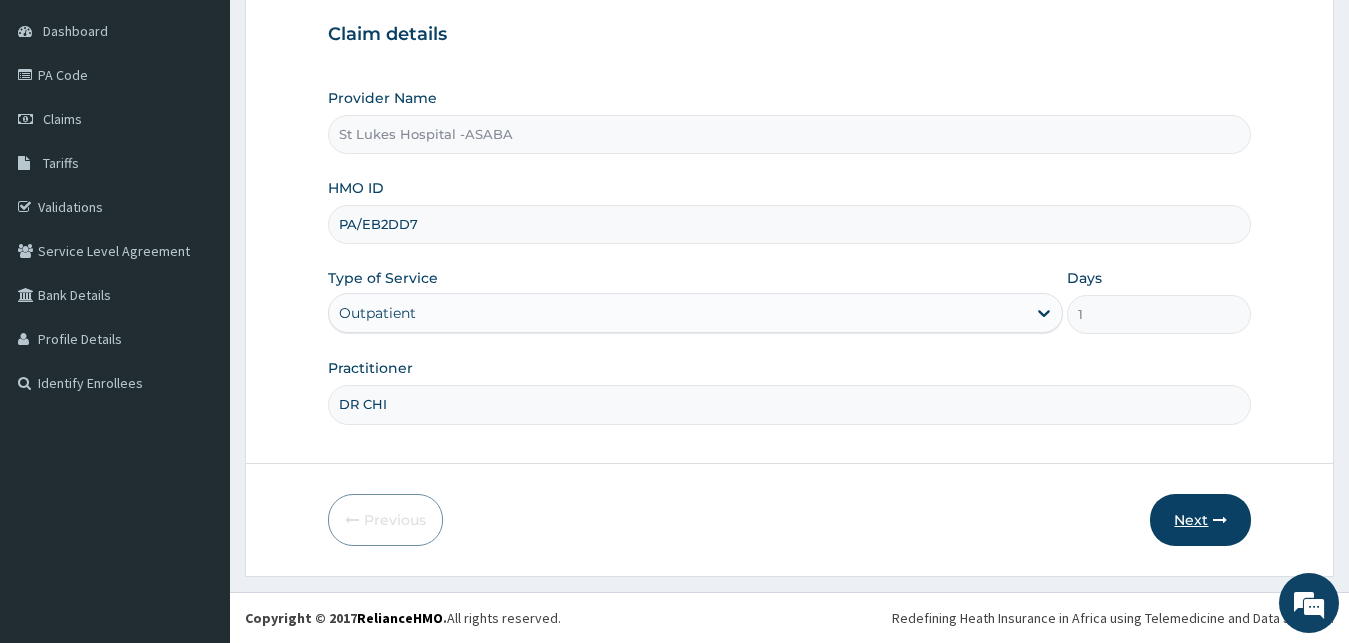 type on "DR CHI" 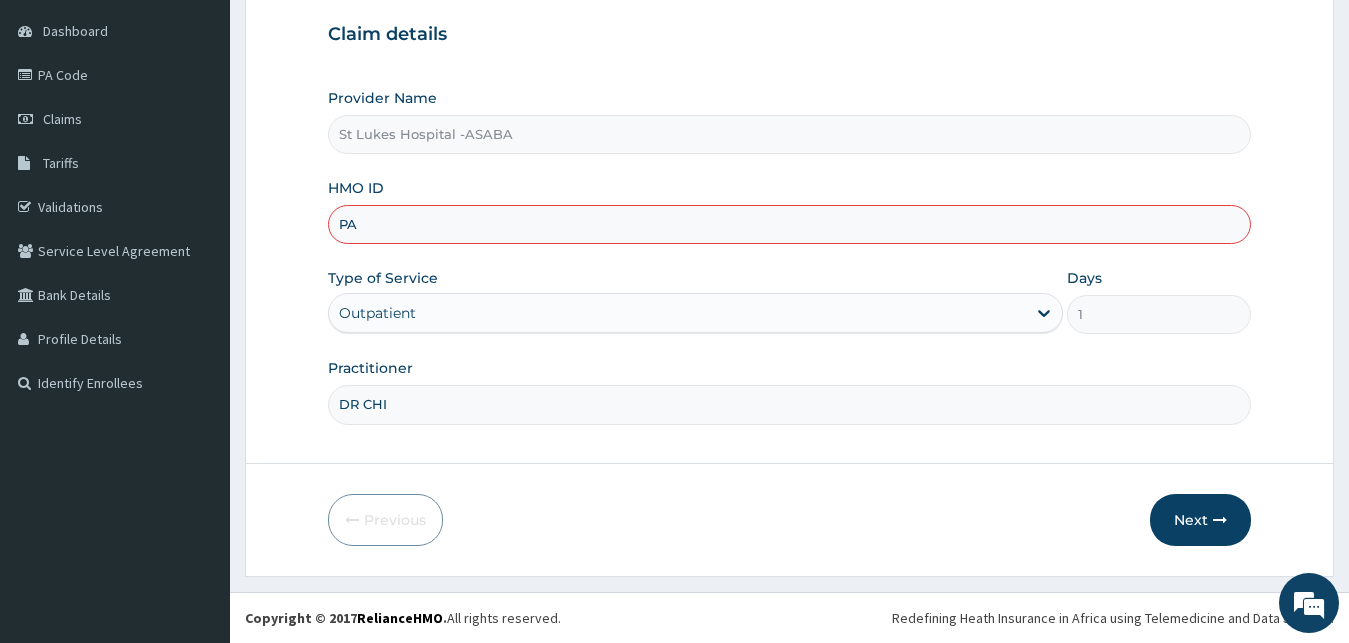 type on "P" 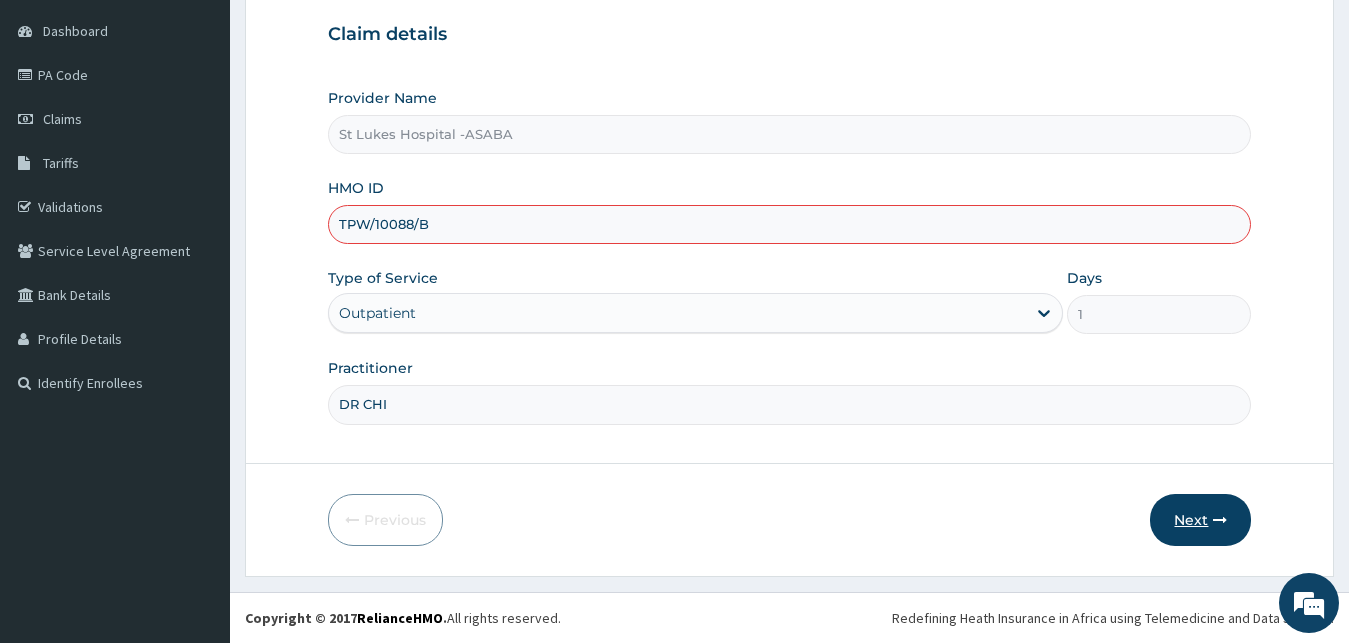 type on "TPW/10088/B" 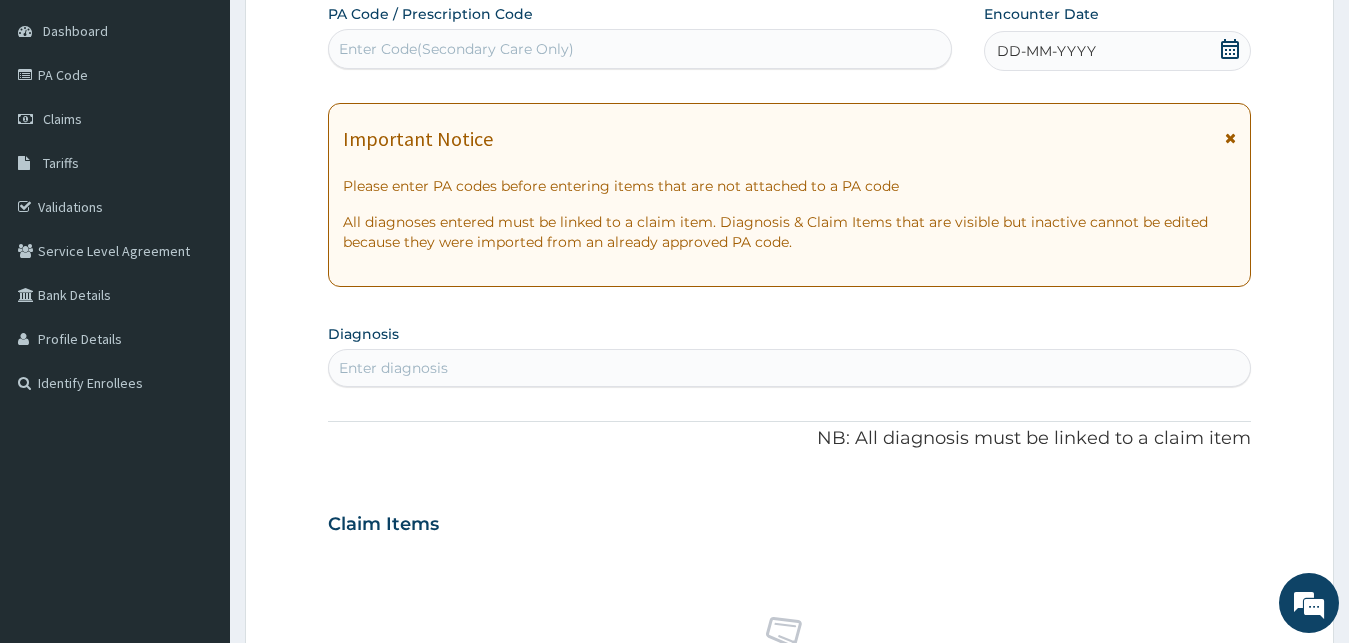 click on "Enter Code(Secondary Care Only)" at bounding box center [456, 49] 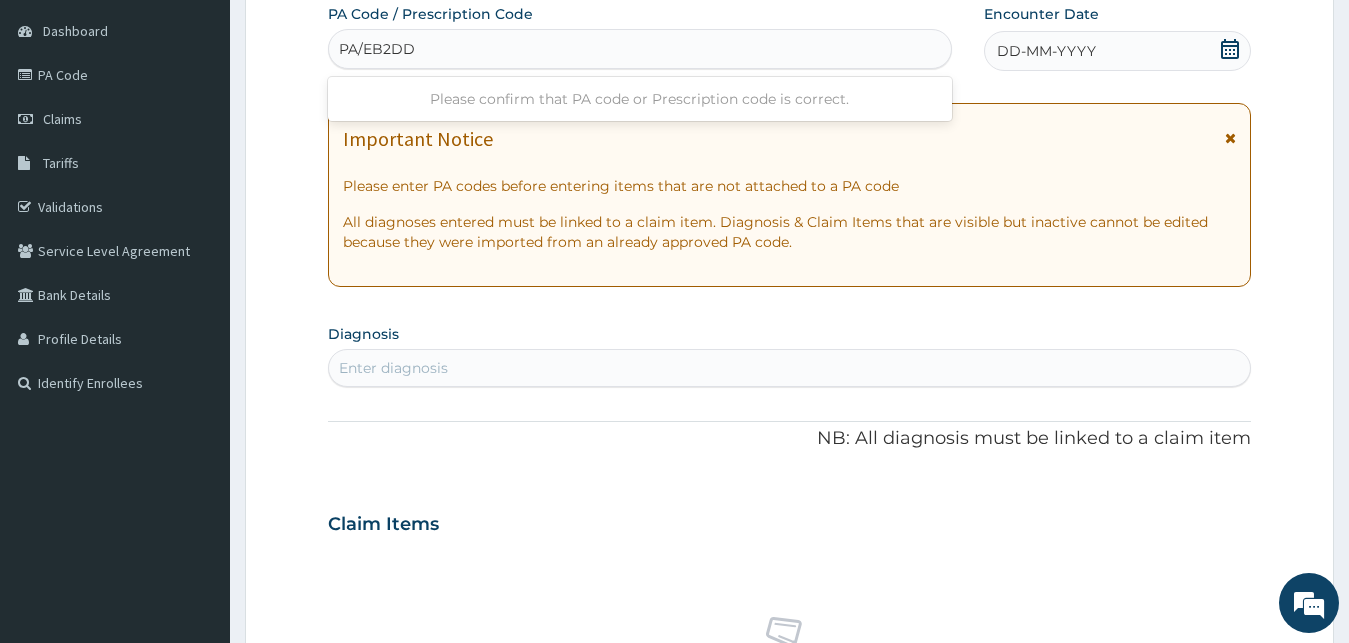 type on "PA/EB2DD7" 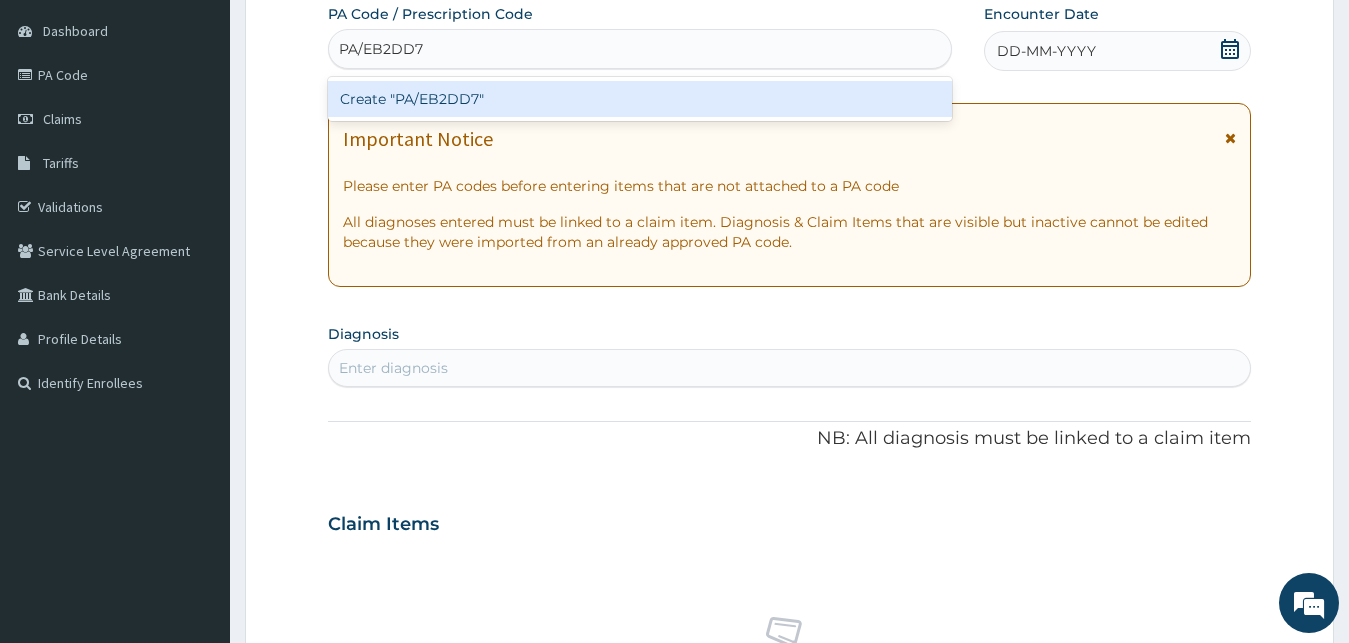 click on "Create "PA/EB2DD7"" at bounding box center (640, 99) 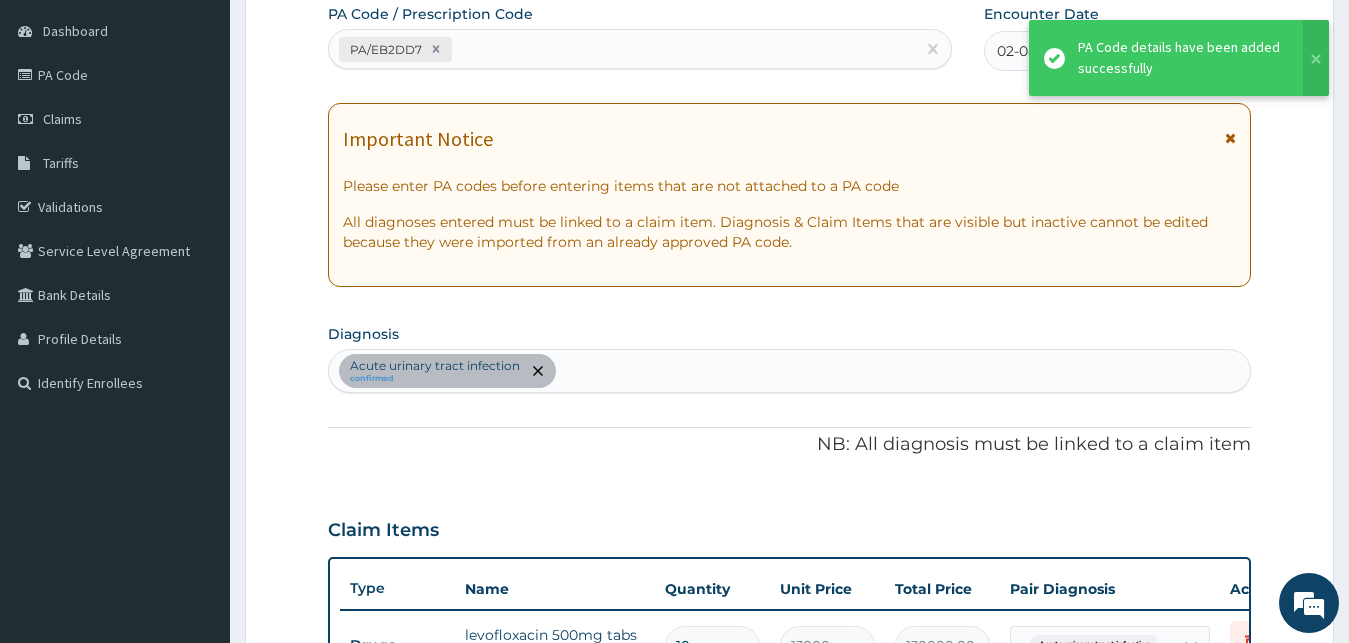 scroll, scrollTop: 197, scrollLeft: 0, axis: vertical 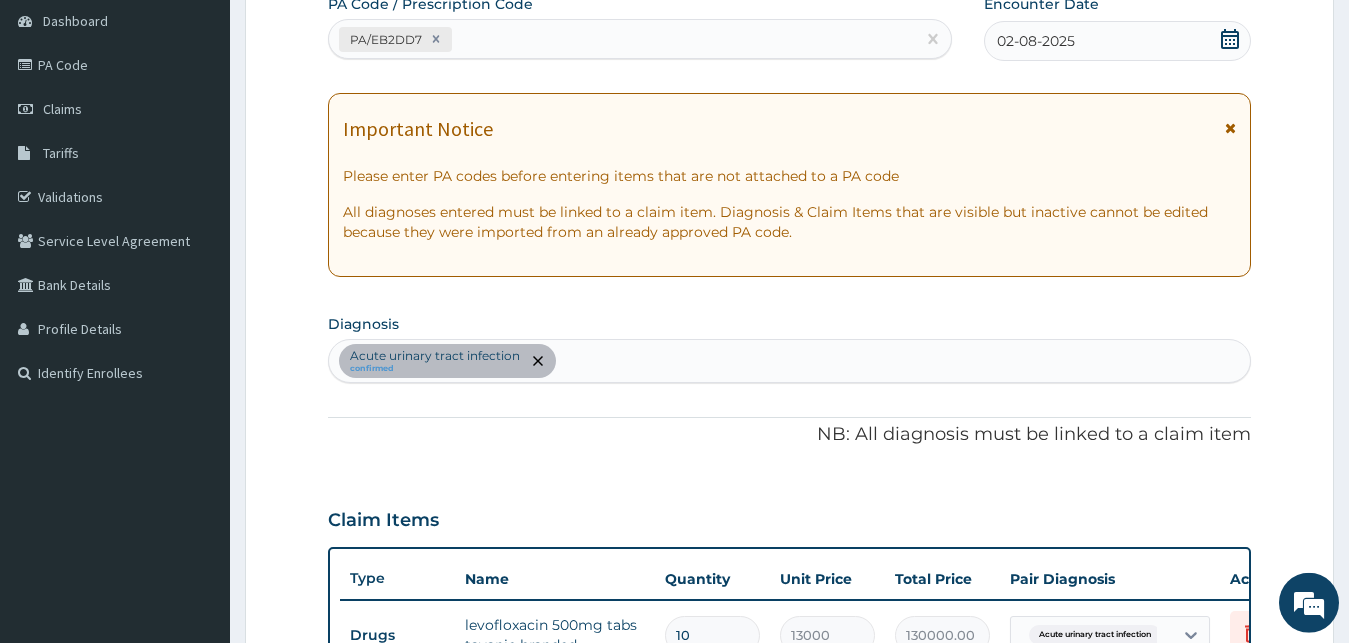 click on "NB: All diagnosis must be linked to a claim item" at bounding box center [790, 435] 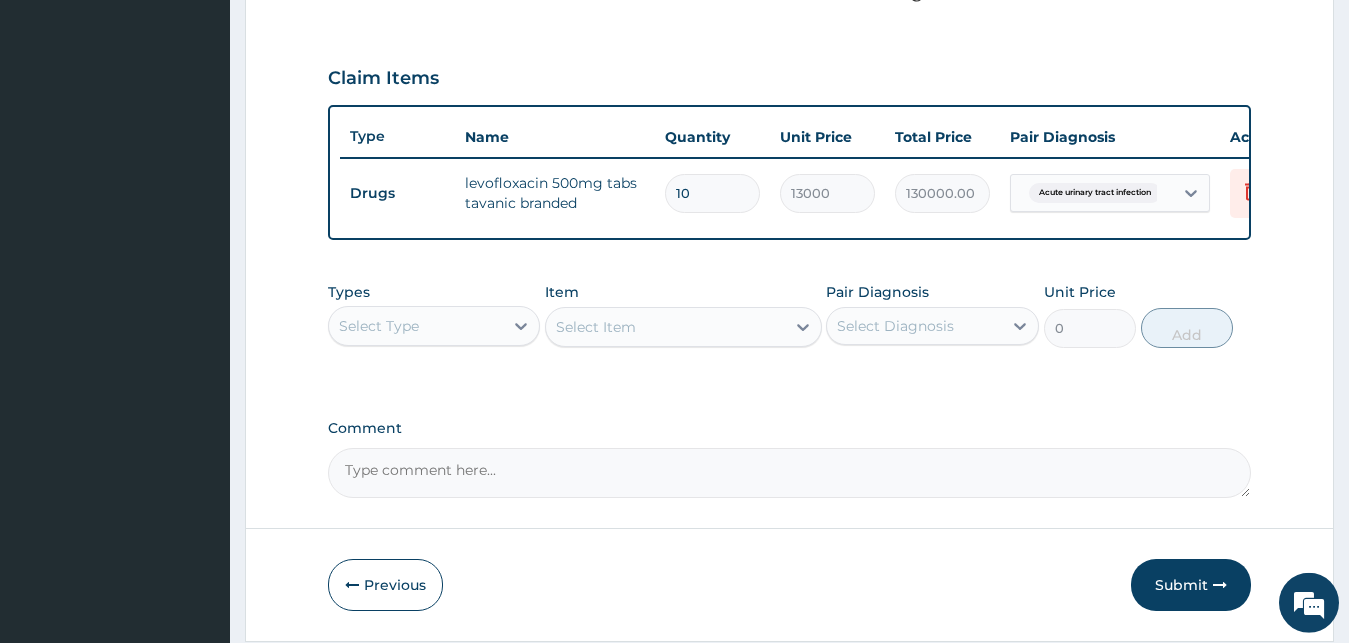 scroll, scrollTop: 721, scrollLeft: 0, axis: vertical 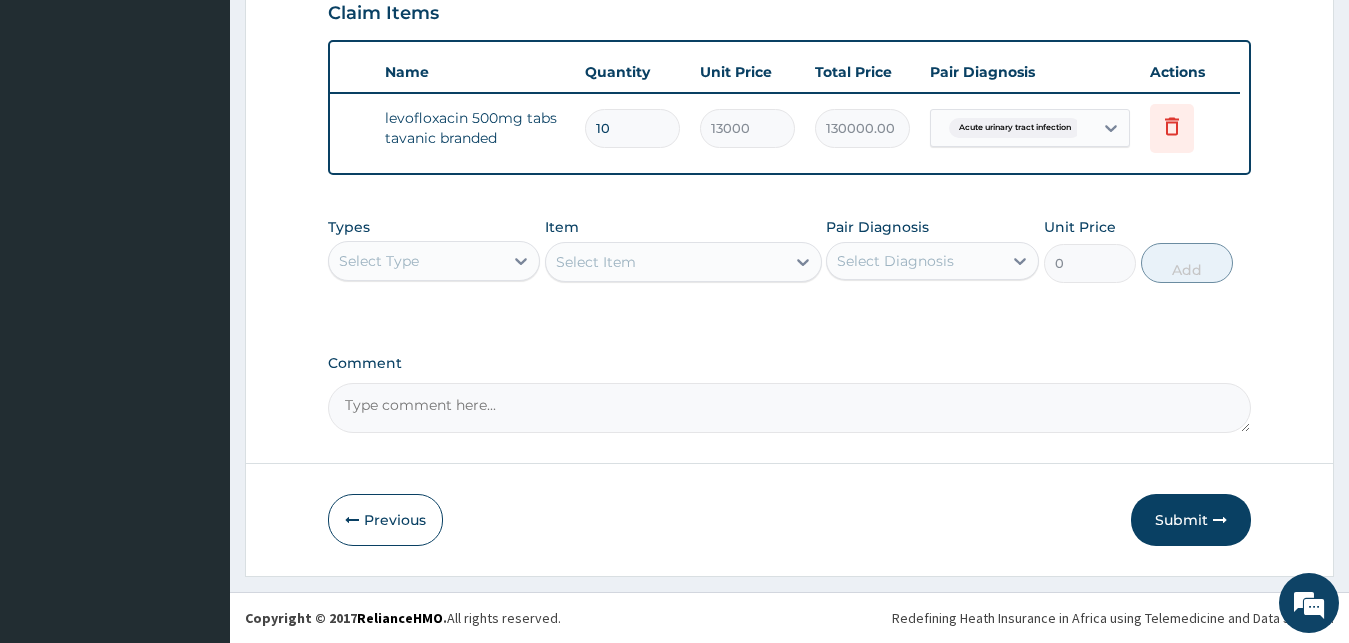 click on "St Lukes Hospital
Online
My Menu
Switch Providers
Dashboard
PA Code
Claims
Tariffs
Validations
Service Level Agreement
Bank Details
Profile Details
Identify Enrollees" at bounding box center [115, -31] 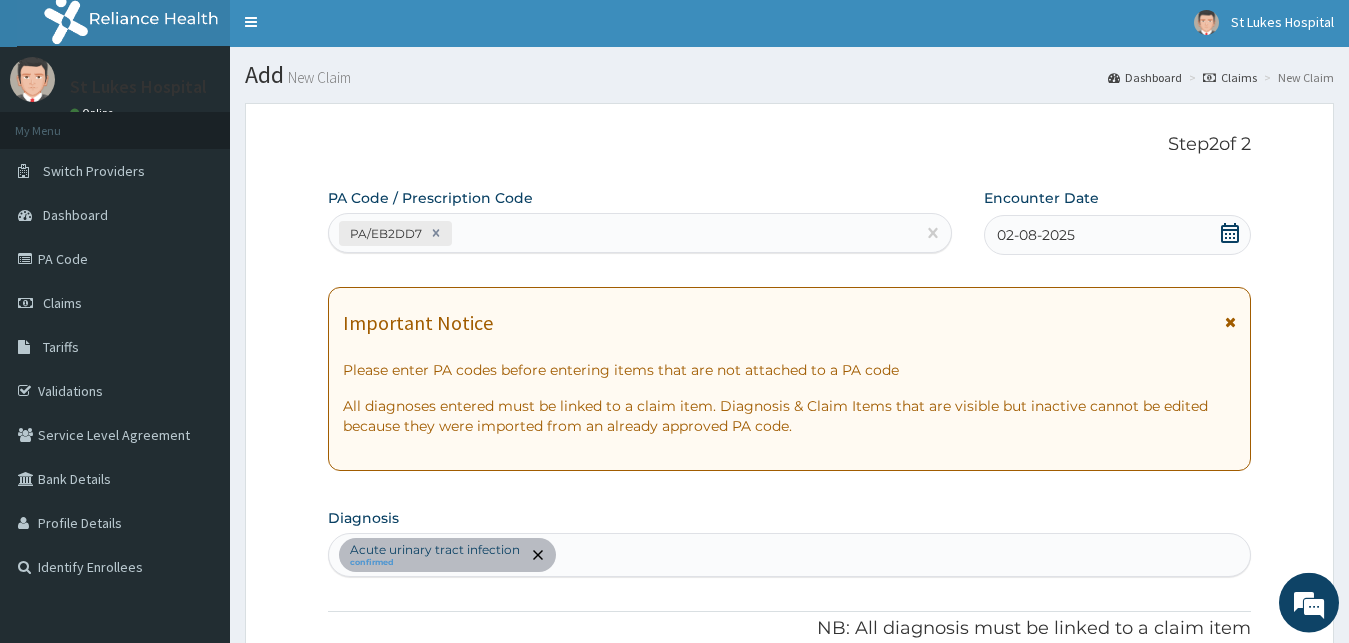 scroll, scrollTop: 0, scrollLeft: 0, axis: both 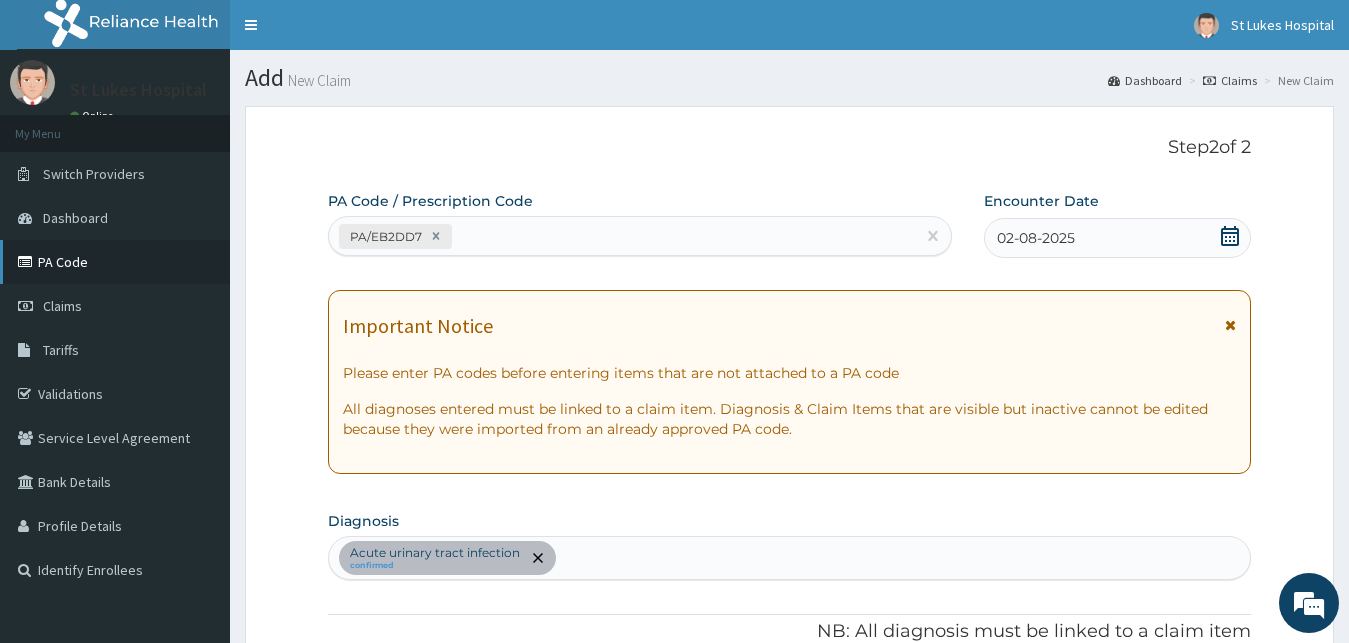 click on "PA Code" at bounding box center (115, 262) 